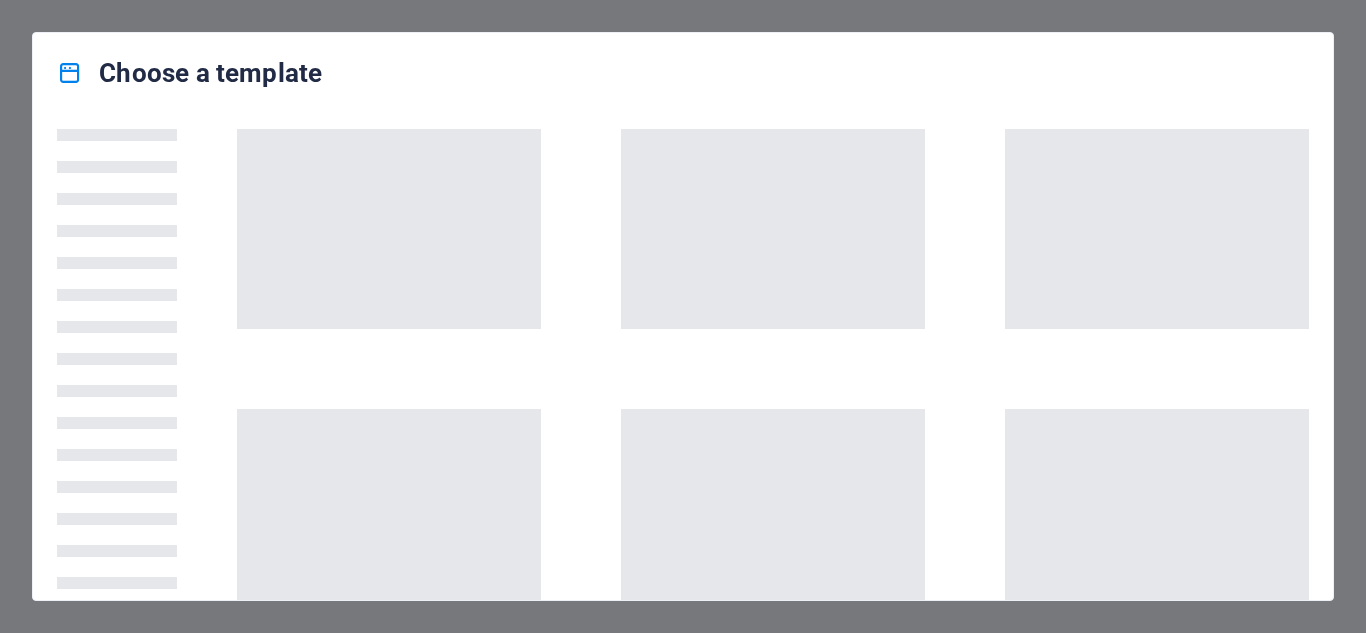 scroll, scrollTop: 0, scrollLeft: 0, axis: both 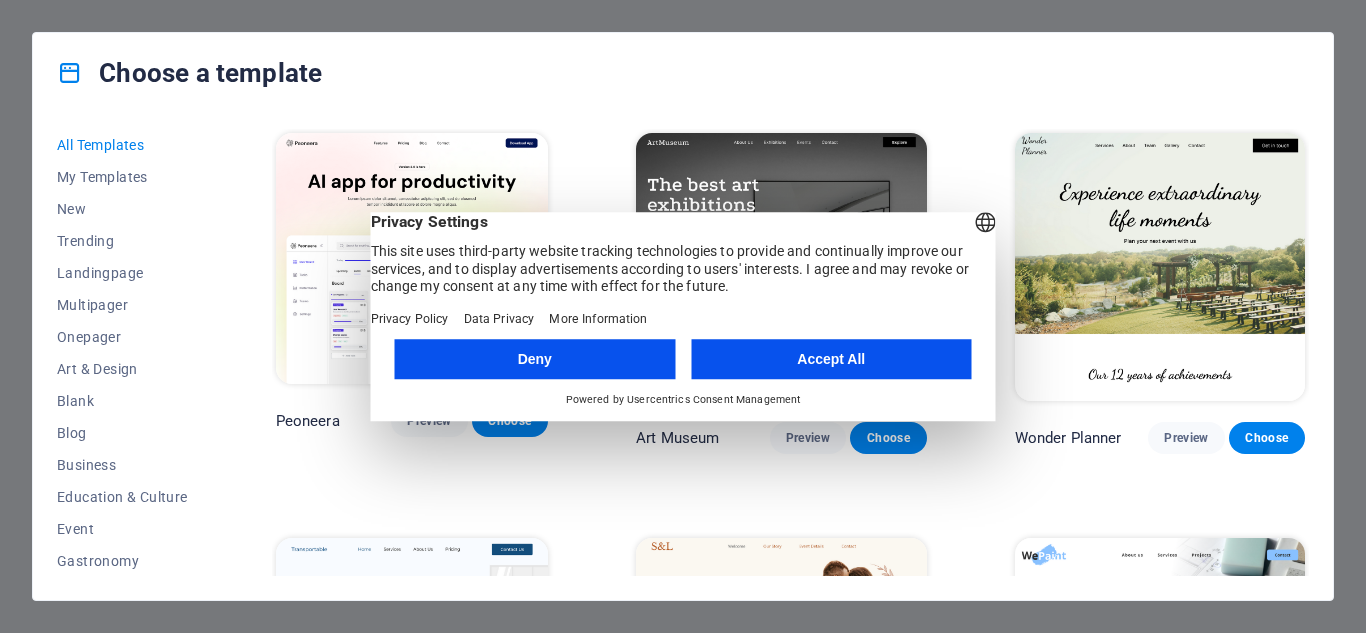 click on "Deny" at bounding box center (535, 359) 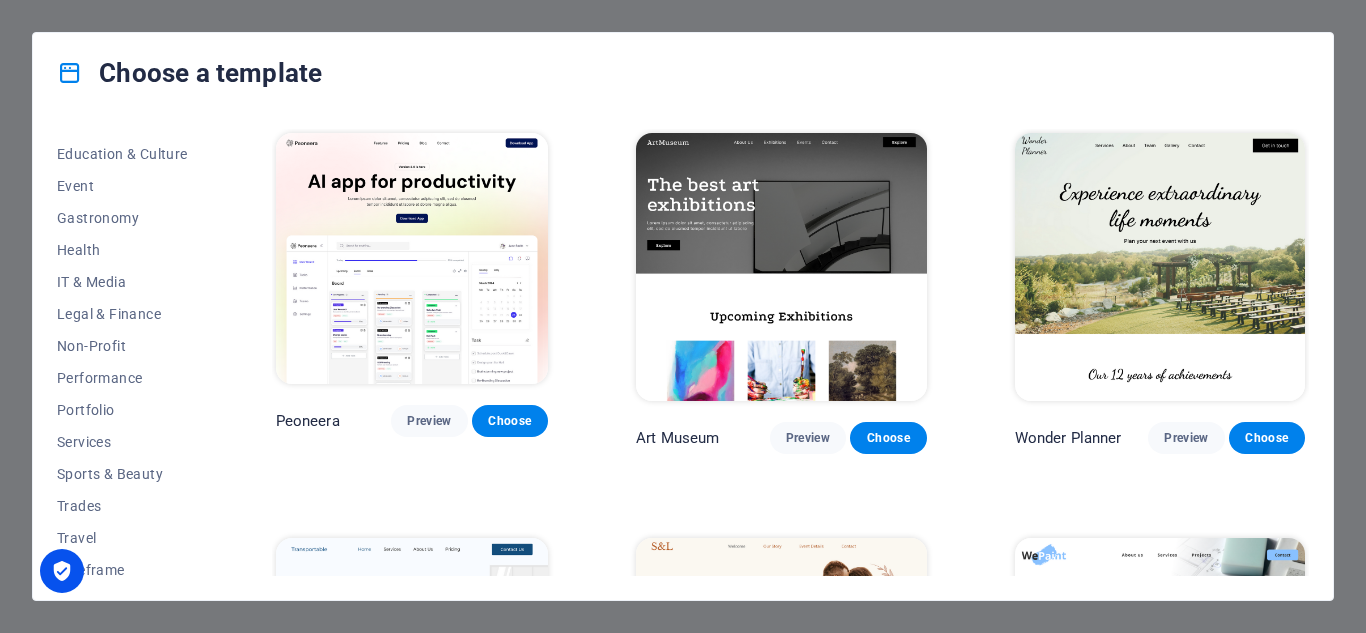 scroll, scrollTop: 353, scrollLeft: 0, axis: vertical 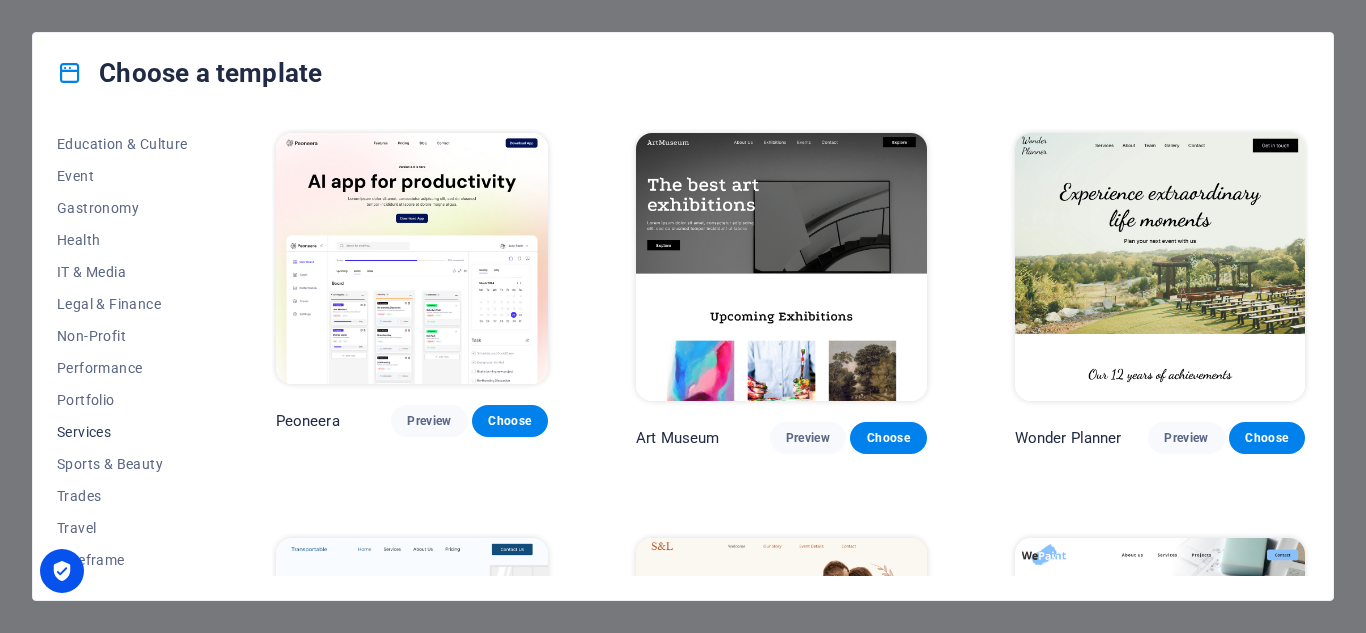 click on "Services" at bounding box center (122, 432) 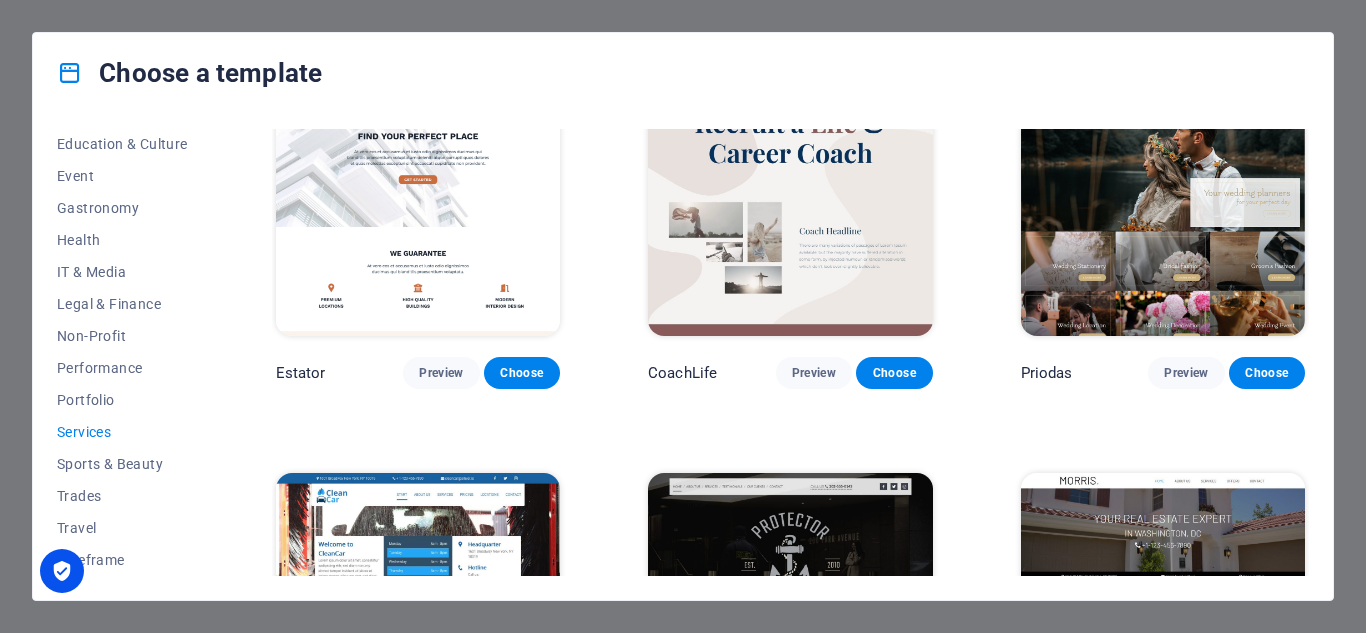 scroll, scrollTop: 860, scrollLeft: 0, axis: vertical 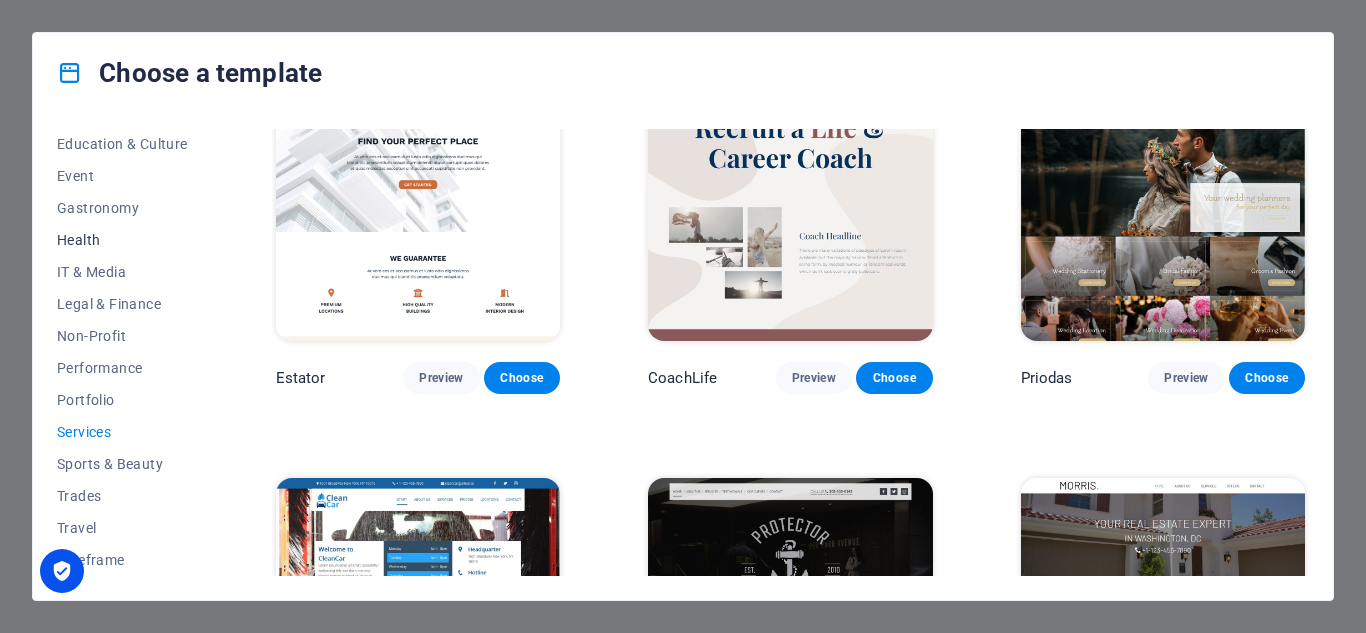 click on "Health" at bounding box center [122, 240] 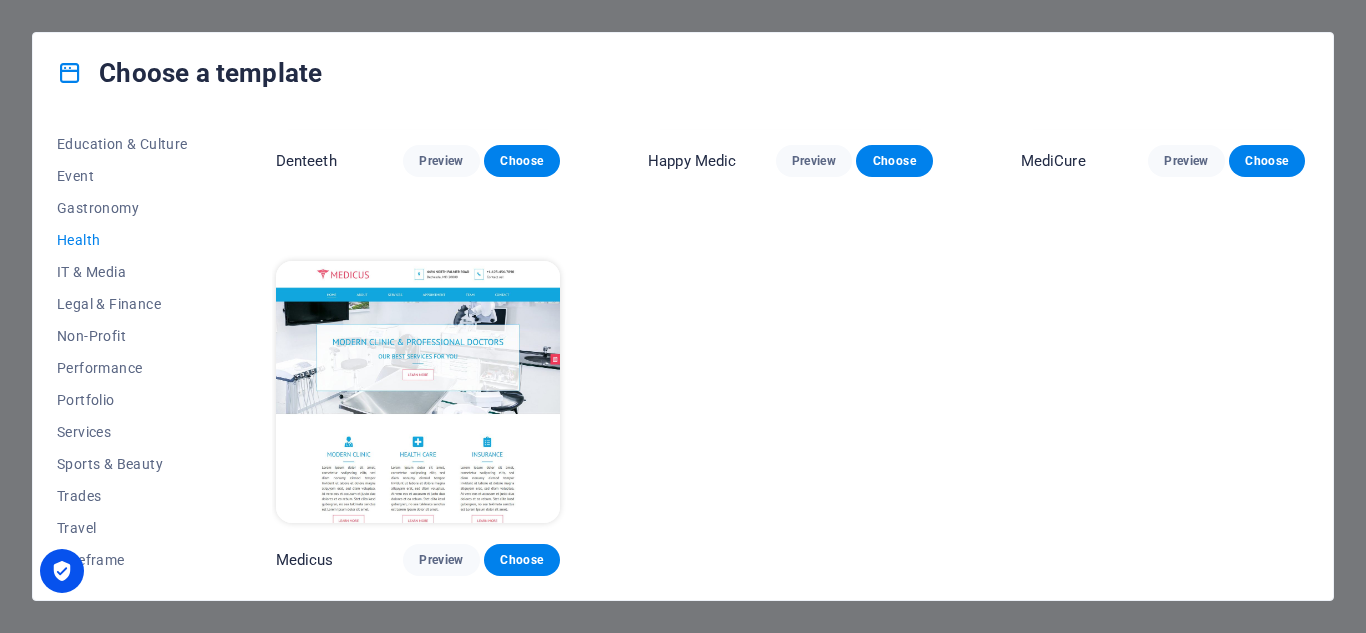 scroll, scrollTop: 663, scrollLeft: 0, axis: vertical 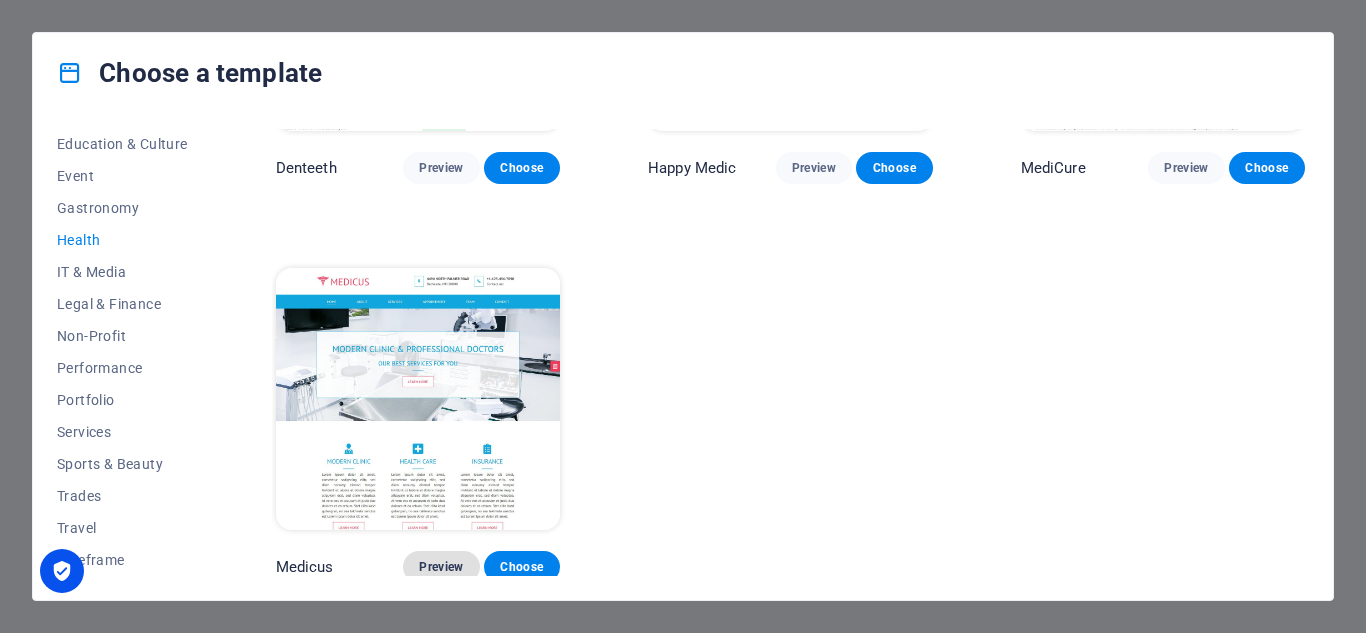 click on "Preview" at bounding box center [441, 567] 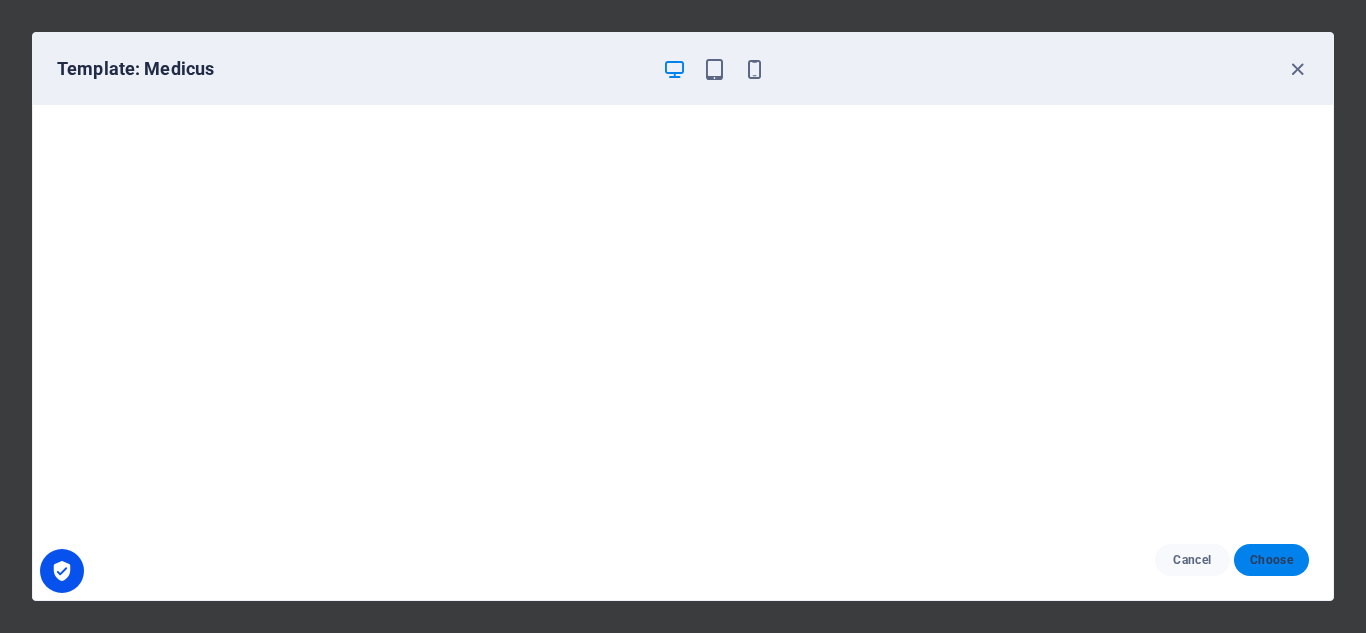 click on "Choose" at bounding box center (1271, 560) 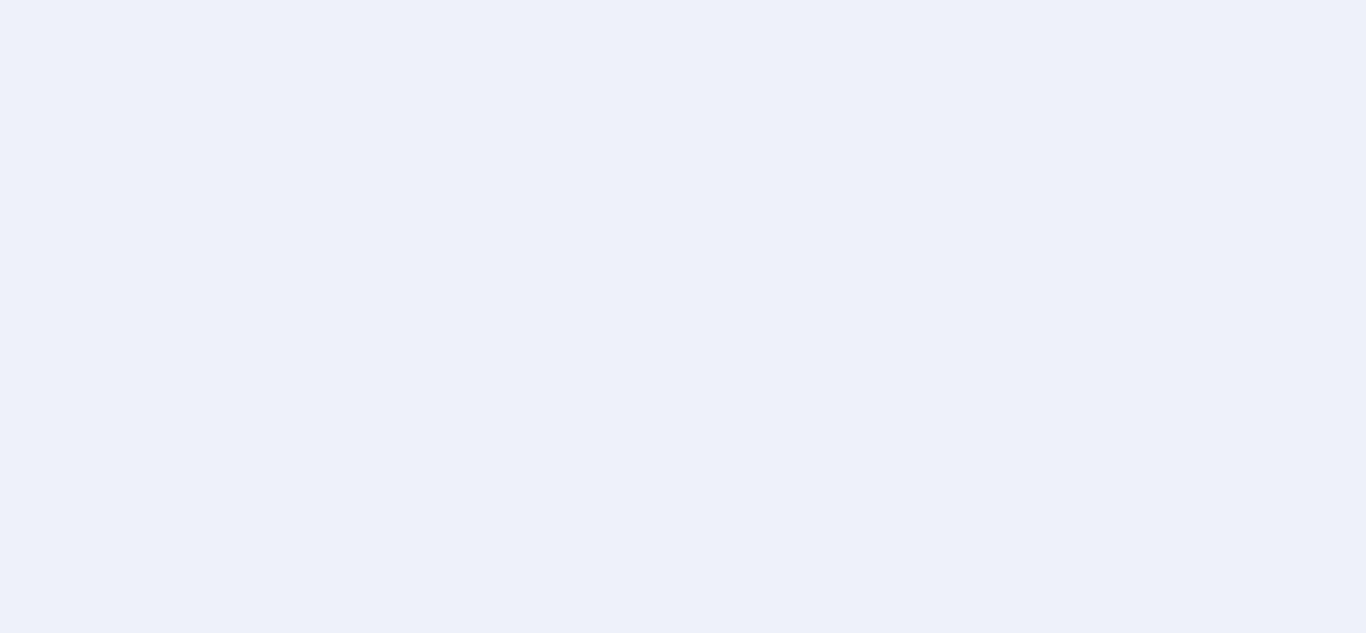scroll, scrollTop: 0, scrollLeft: 0, axis: both 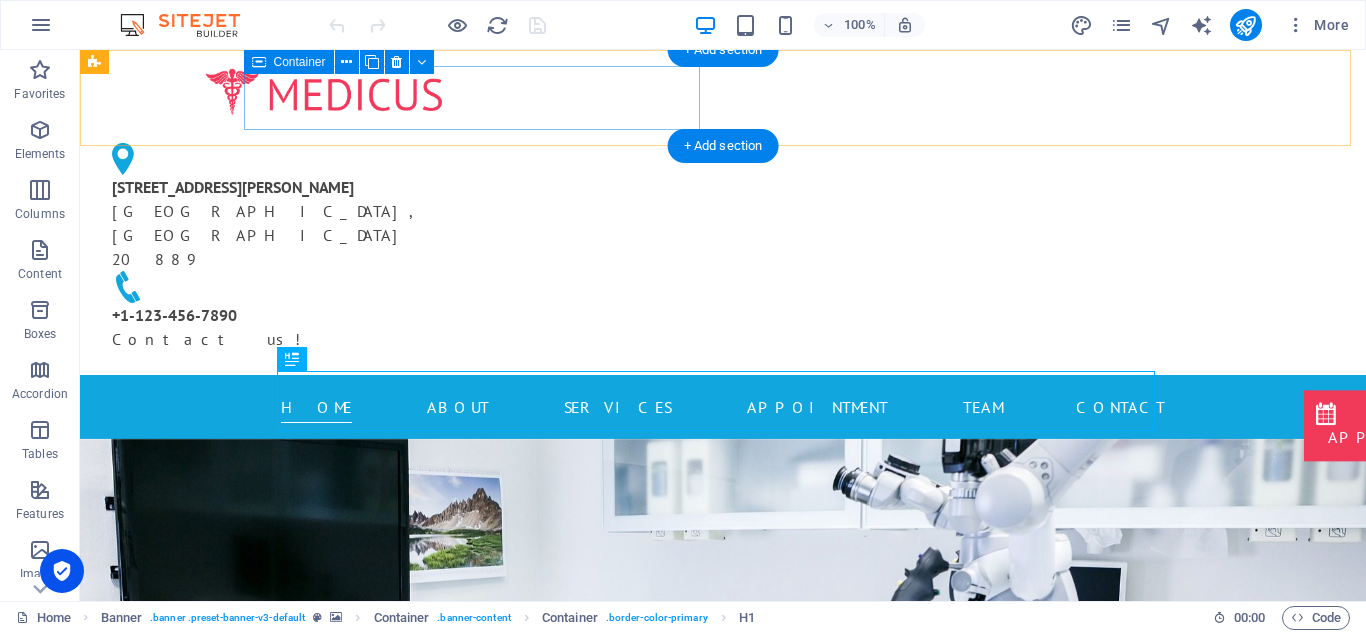 click at bounding box center [324, 92] 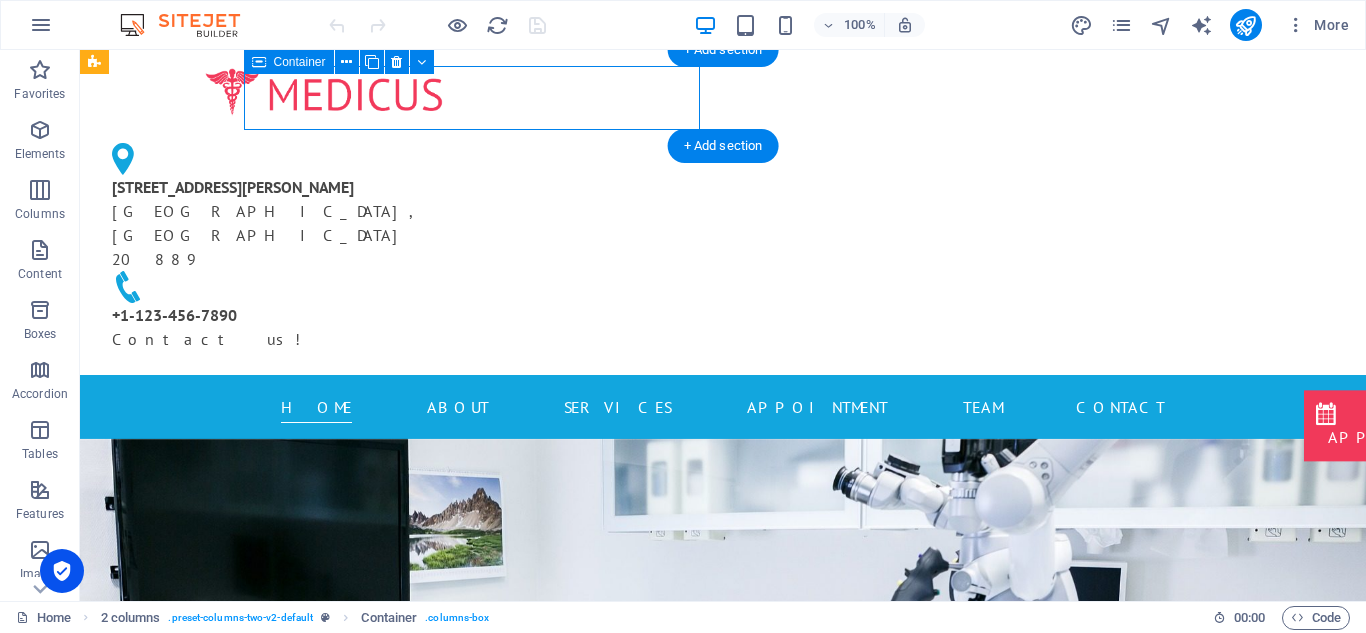 click at bounding box center (324, 92) 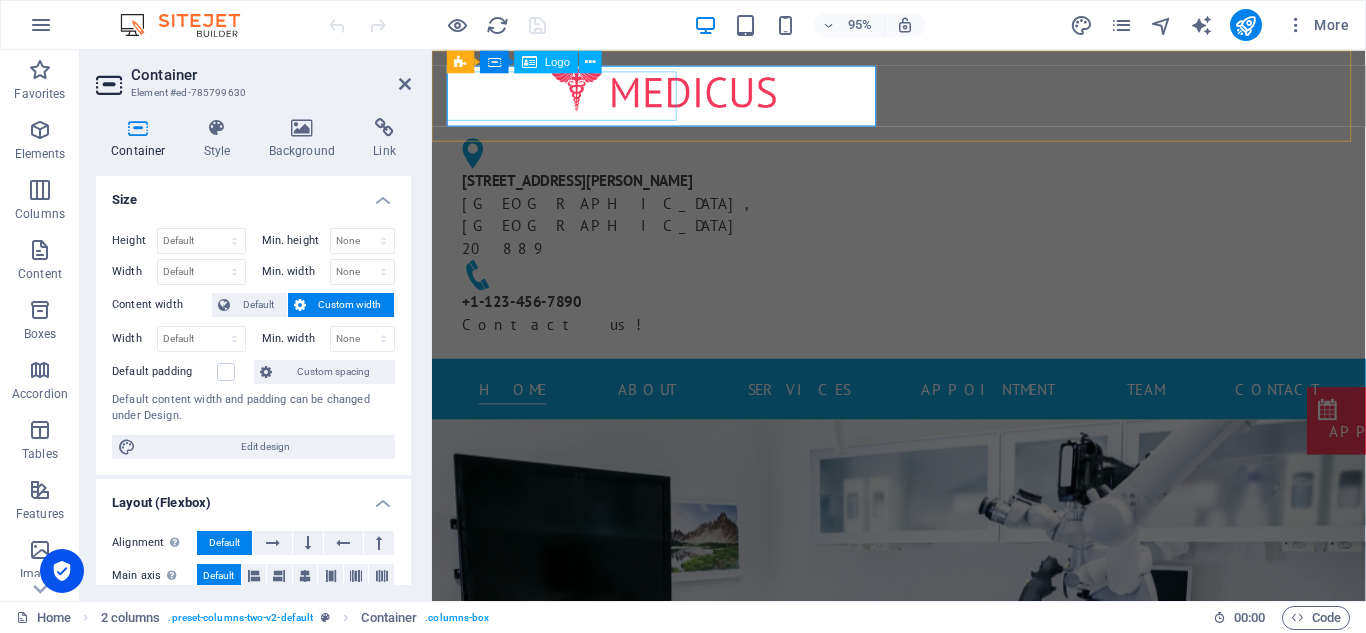 click at bounding box center [676, 92] 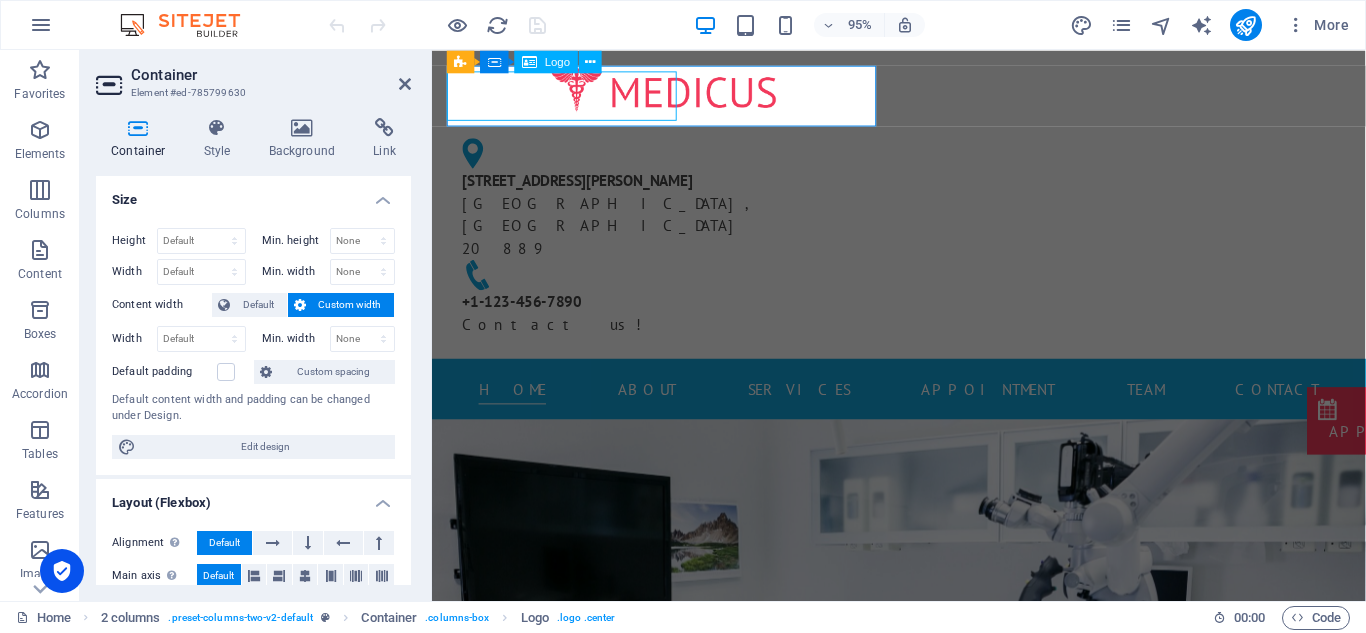 click at bounding box center (676, 92) 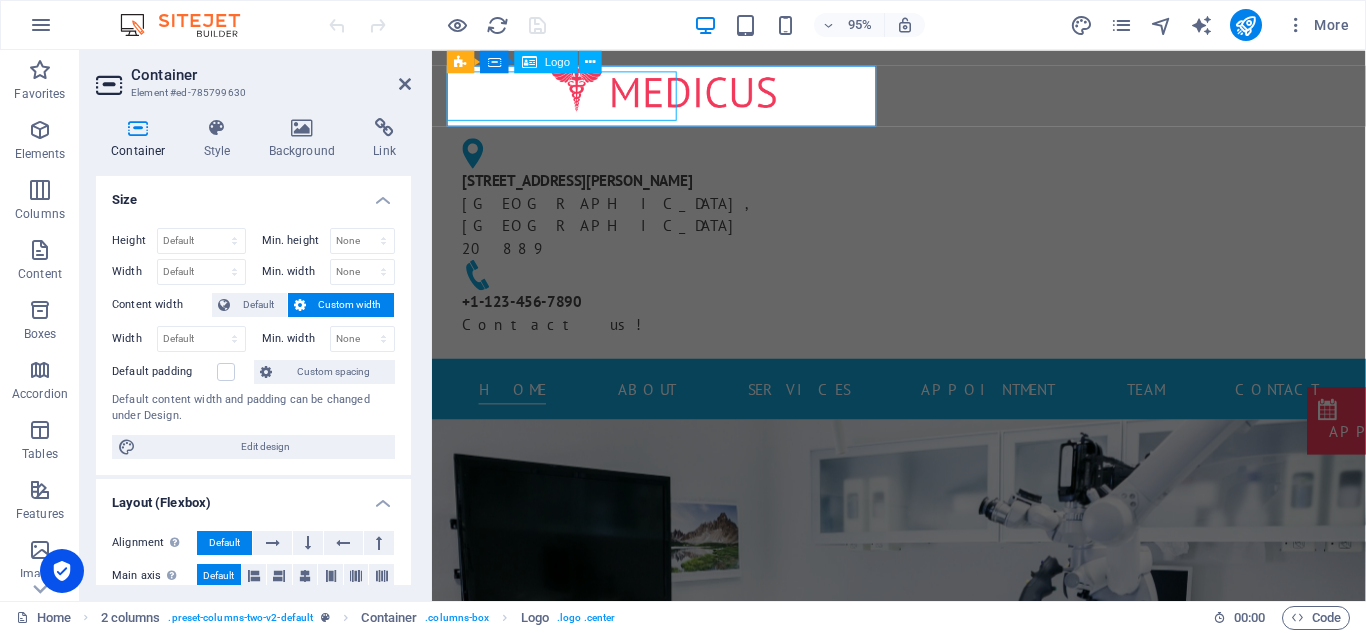 click at bounding box center (676, 92) 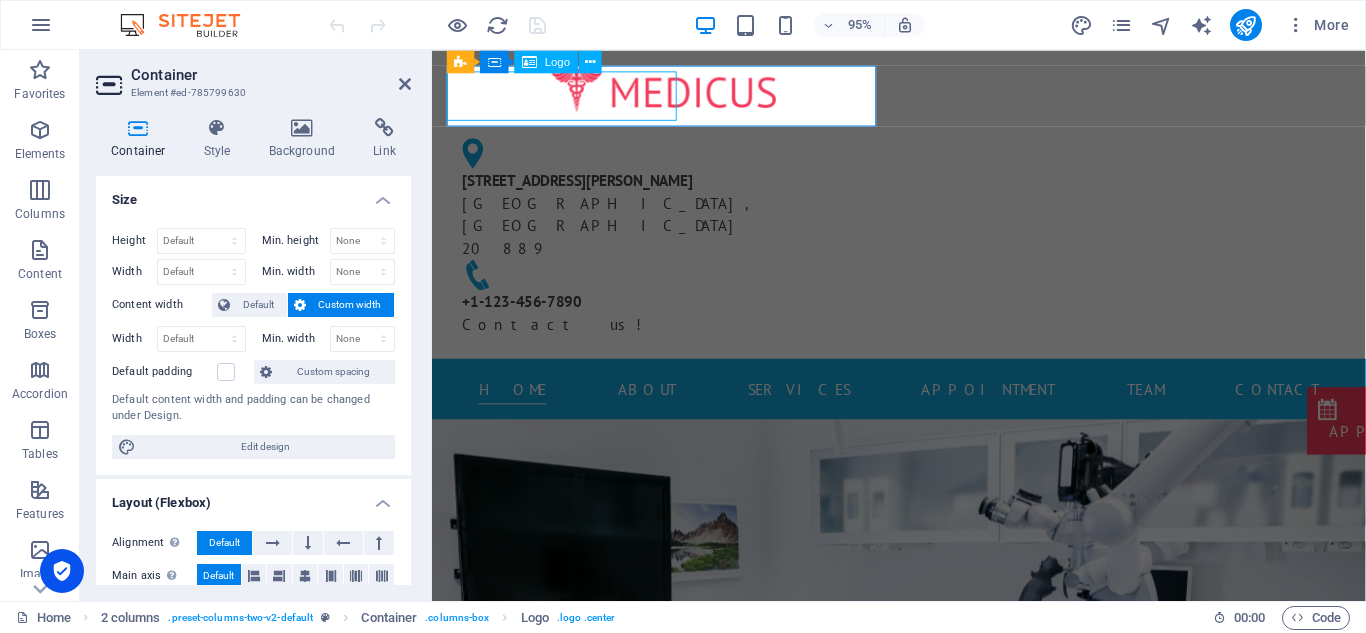 select on "px" 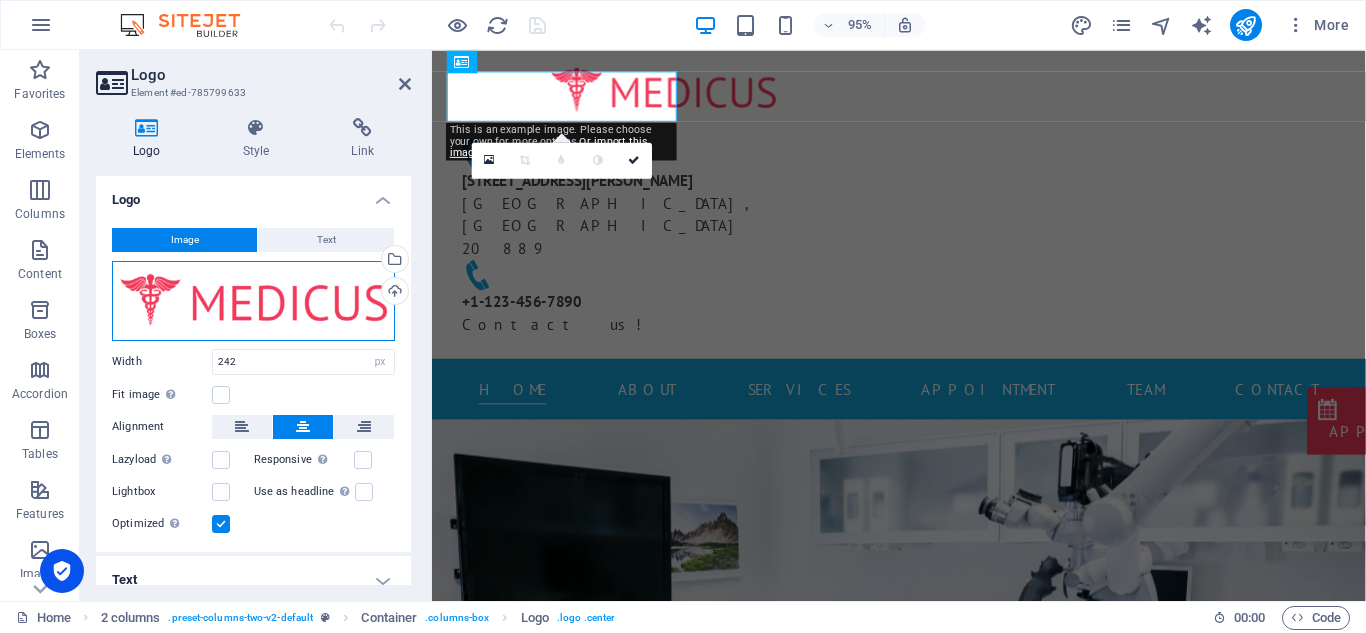click on "Drag files here, click to choose files or select files from Files or our free stock photos & videos" at bounding box center (253, 301) 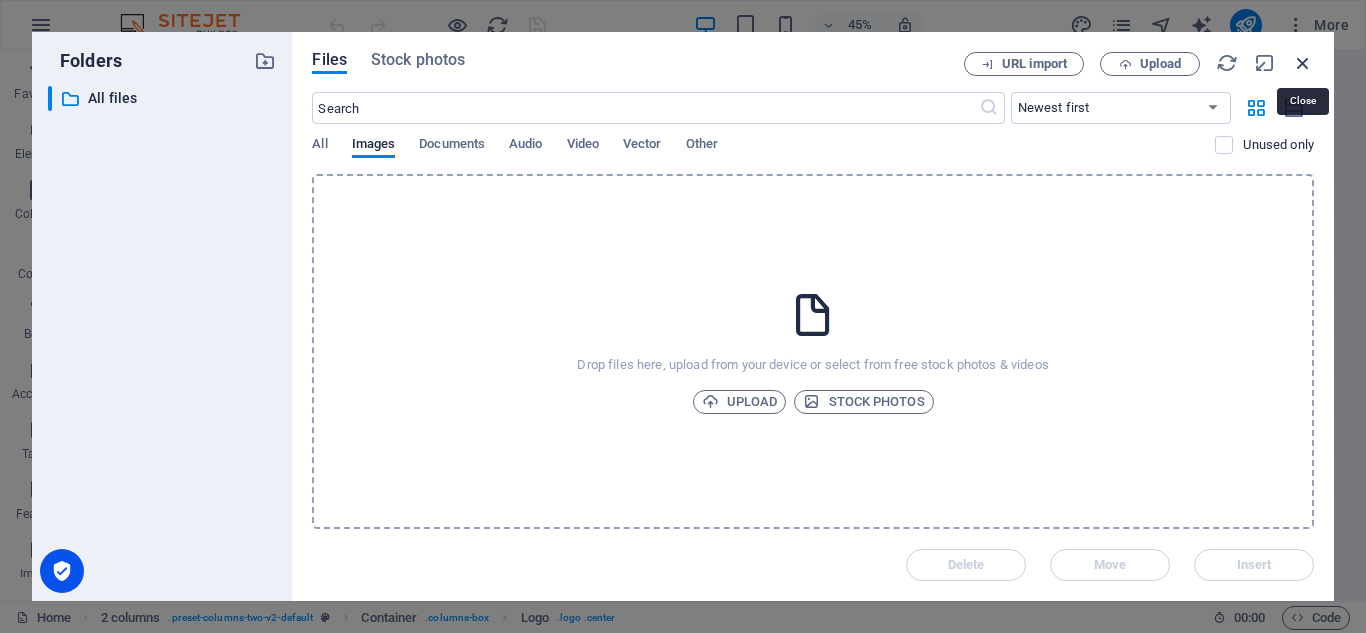 click at bounding box center (1303, 63) 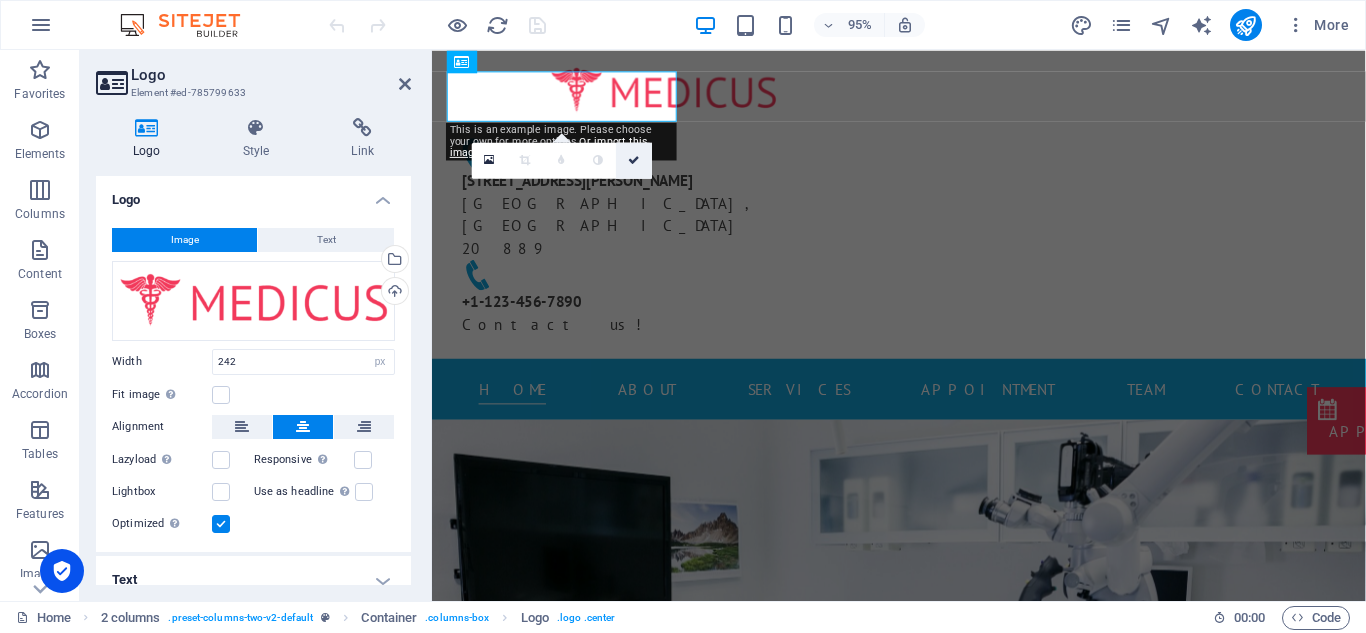 click at bounding box center [635, 159] 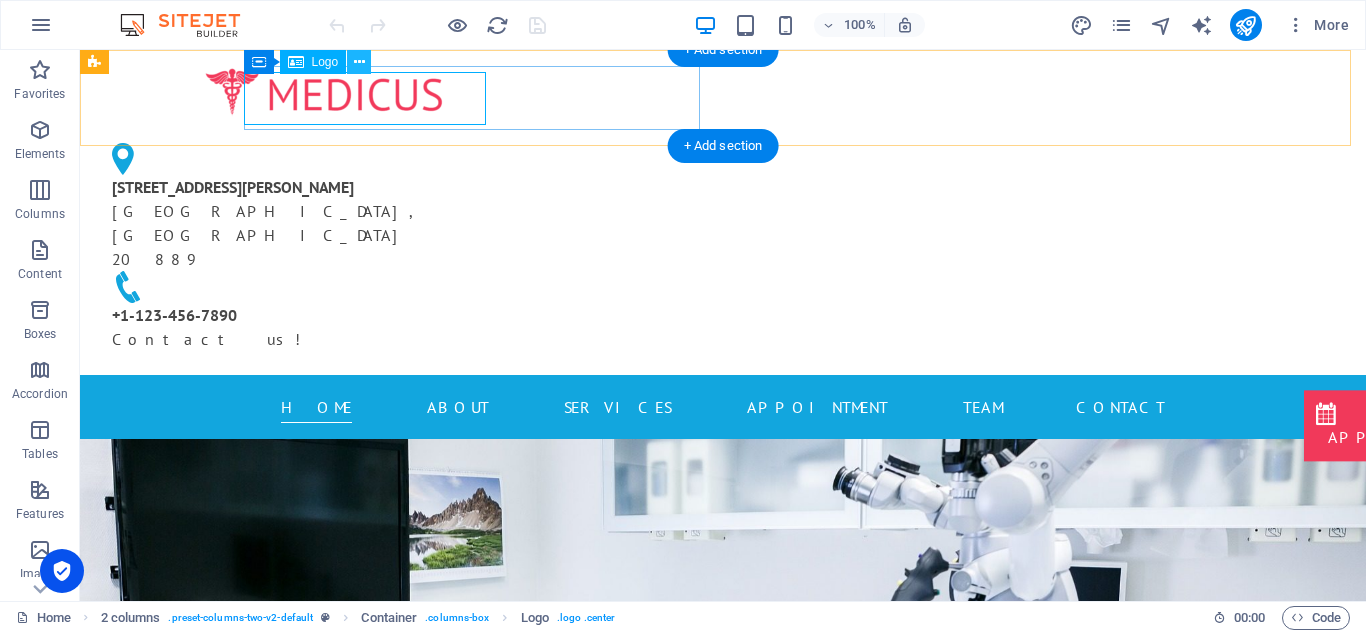 click at bounding box center [359, 62] 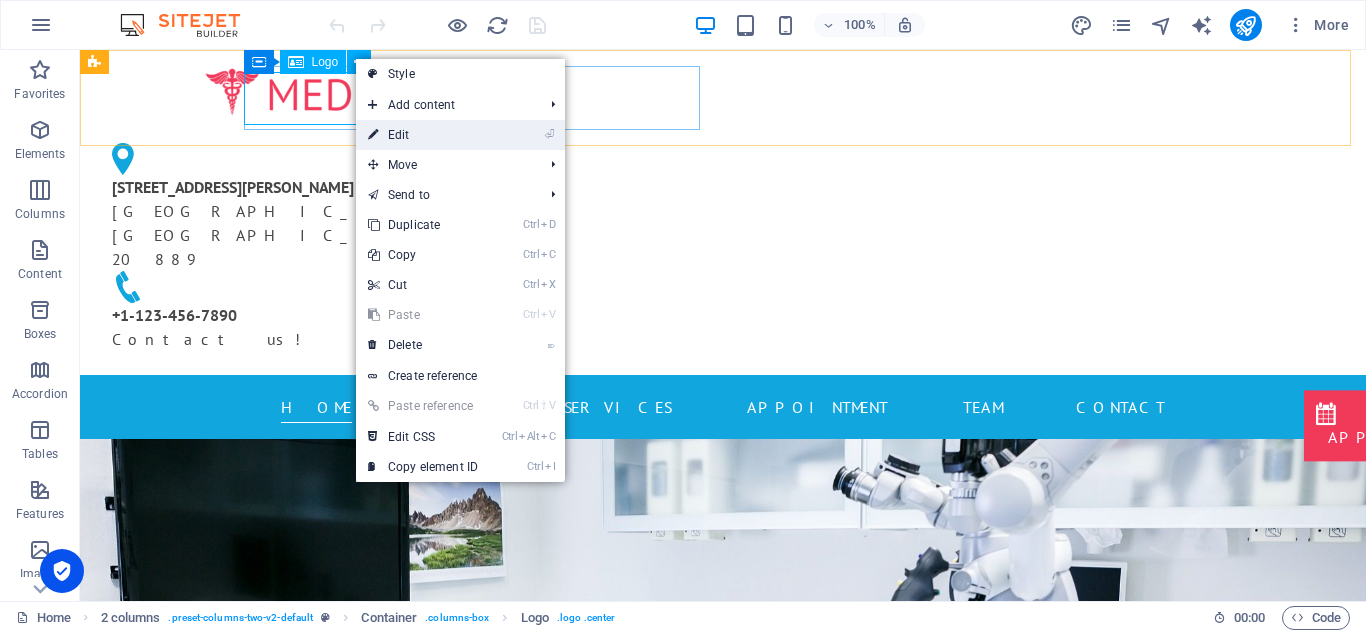 click on "⏎  Edit" at bounding box center (423, 135) 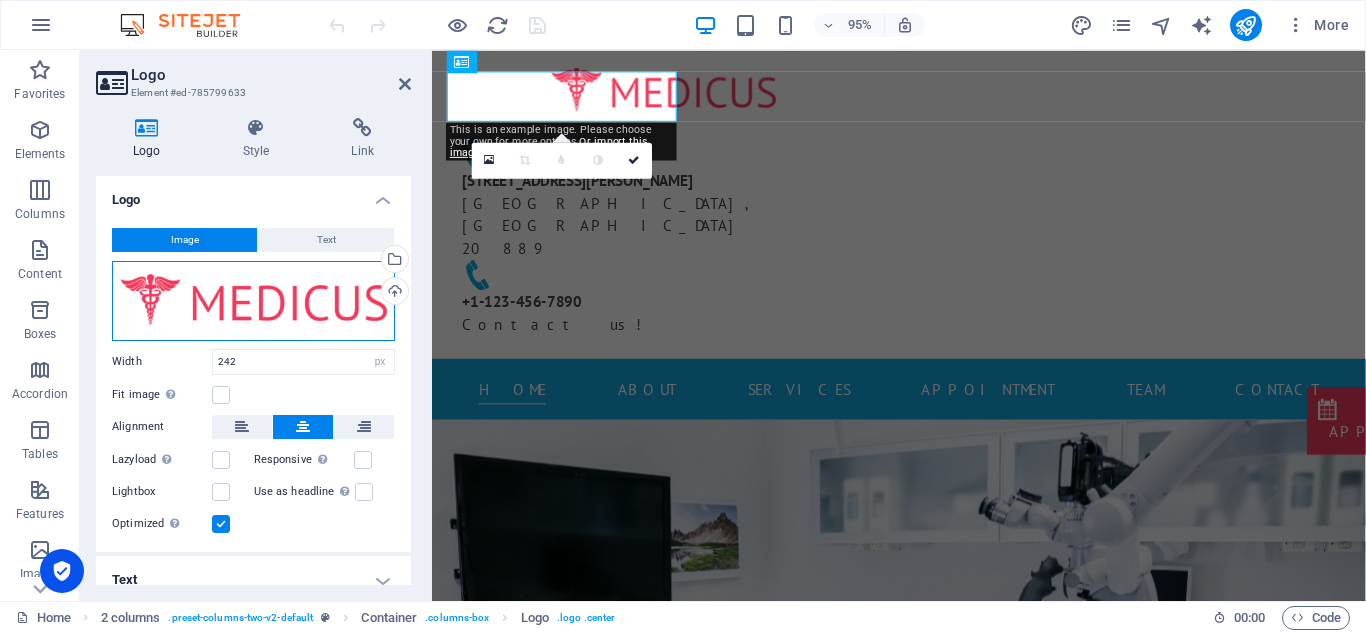 click on "Drag files here, click to choose files or select files from Files or our free stock photos & videos" at bounding box center (253, 301) 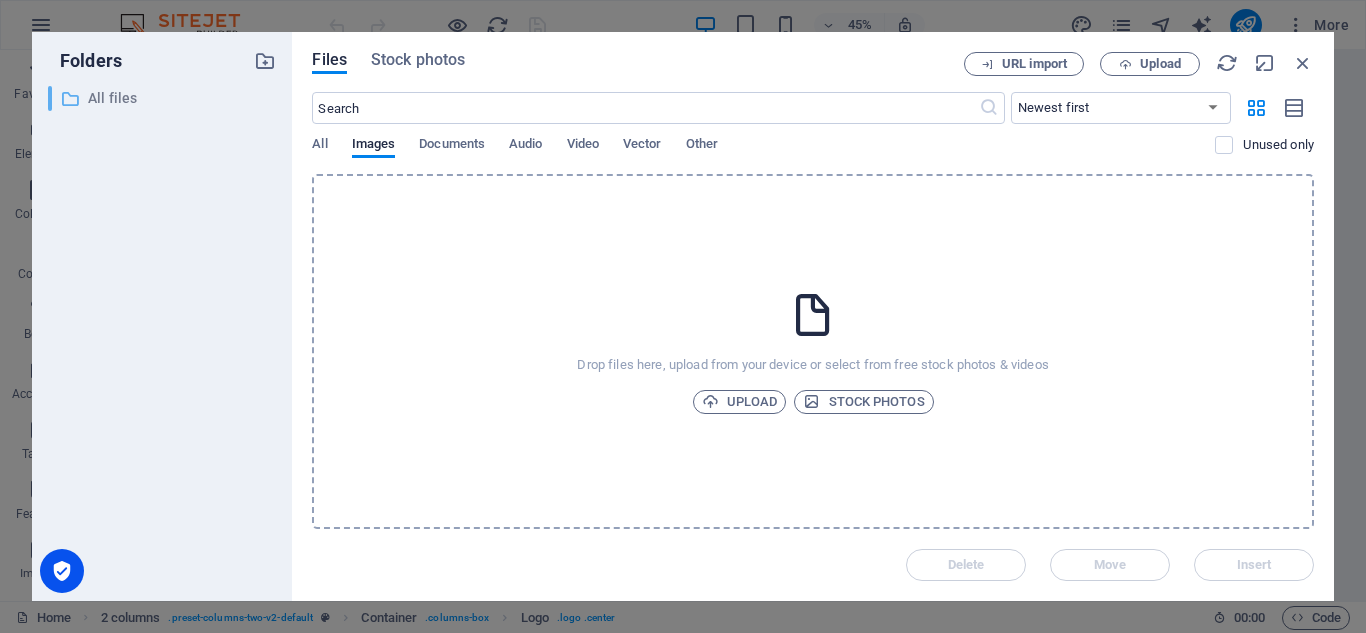click on "All files" at bounding box center (164, 98) 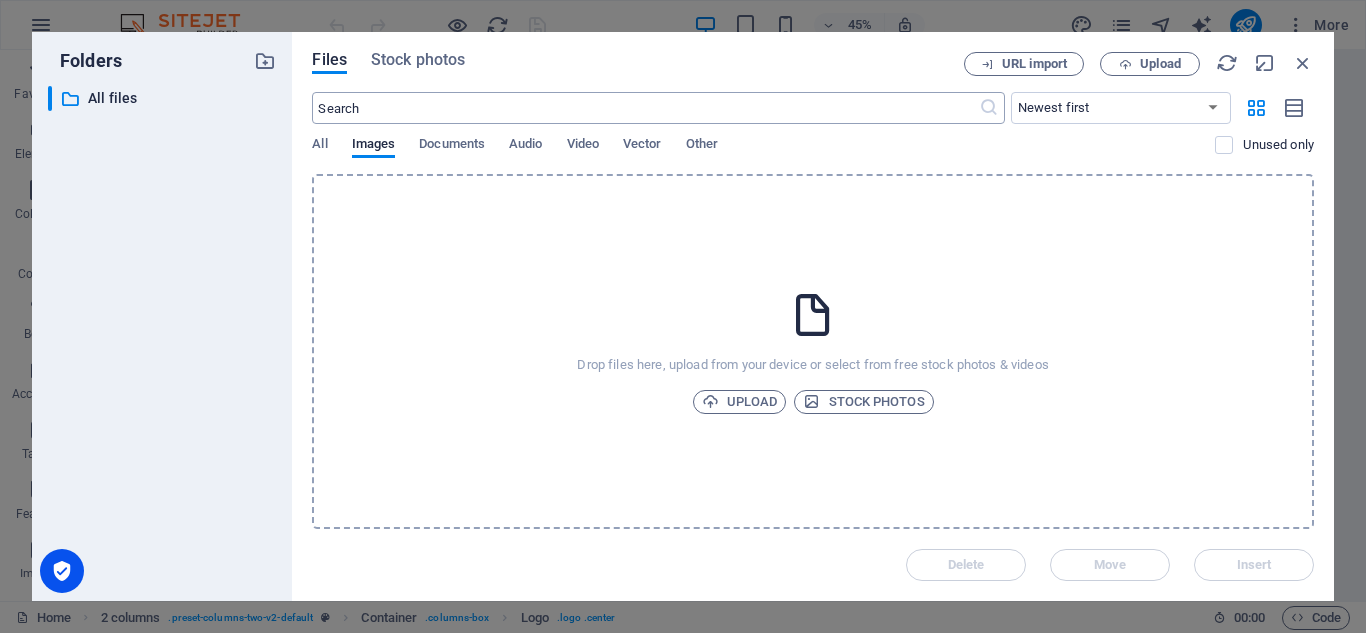 click at bounding box center (645, 108) 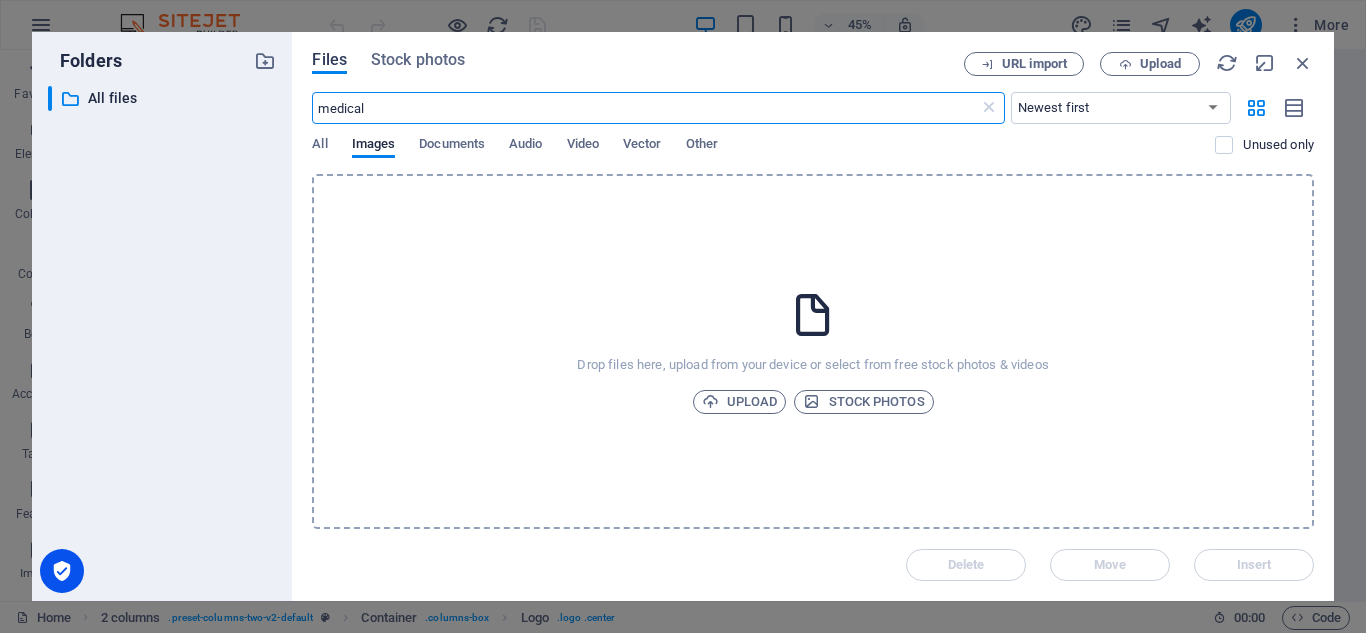 type on "medical" 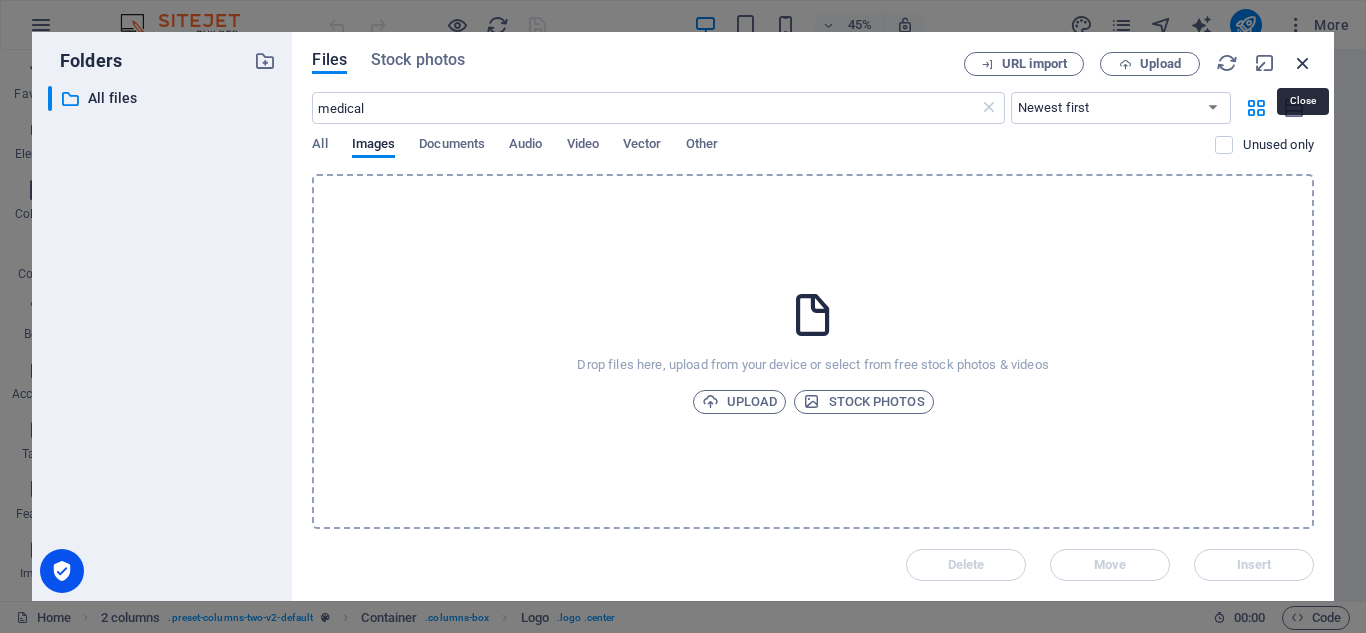 click at bounding box center [1303, 63] 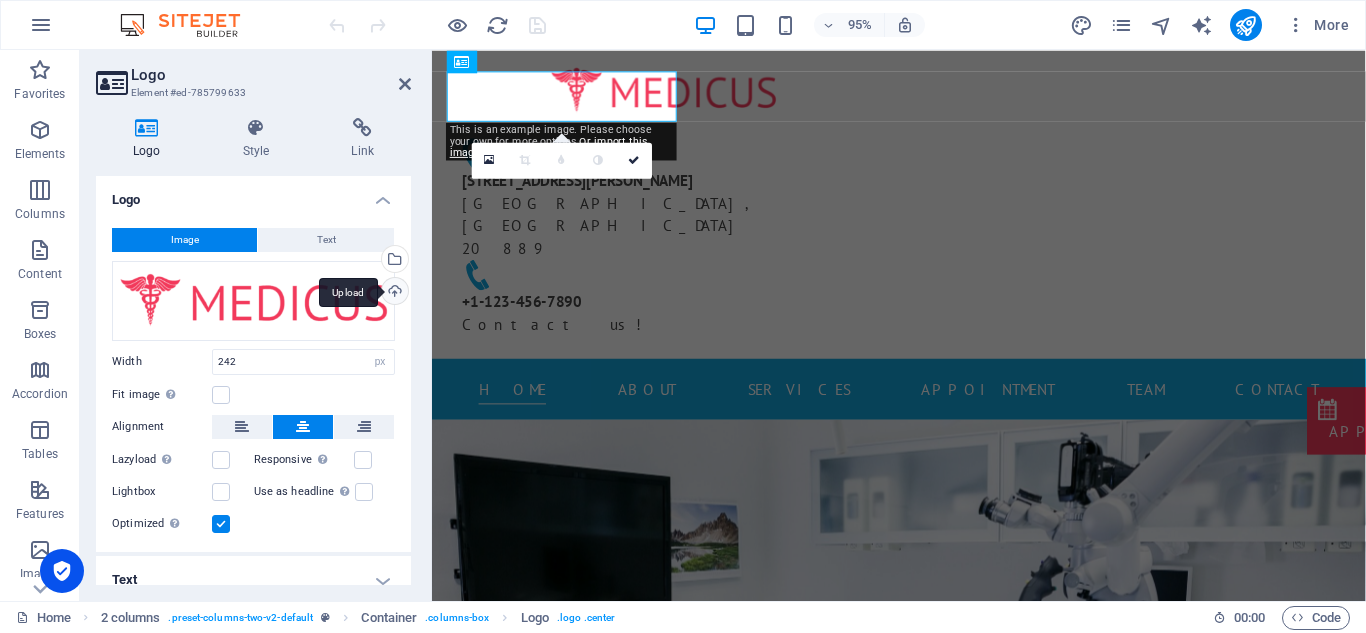 click on "Upload" at bounding box center (393, 293) 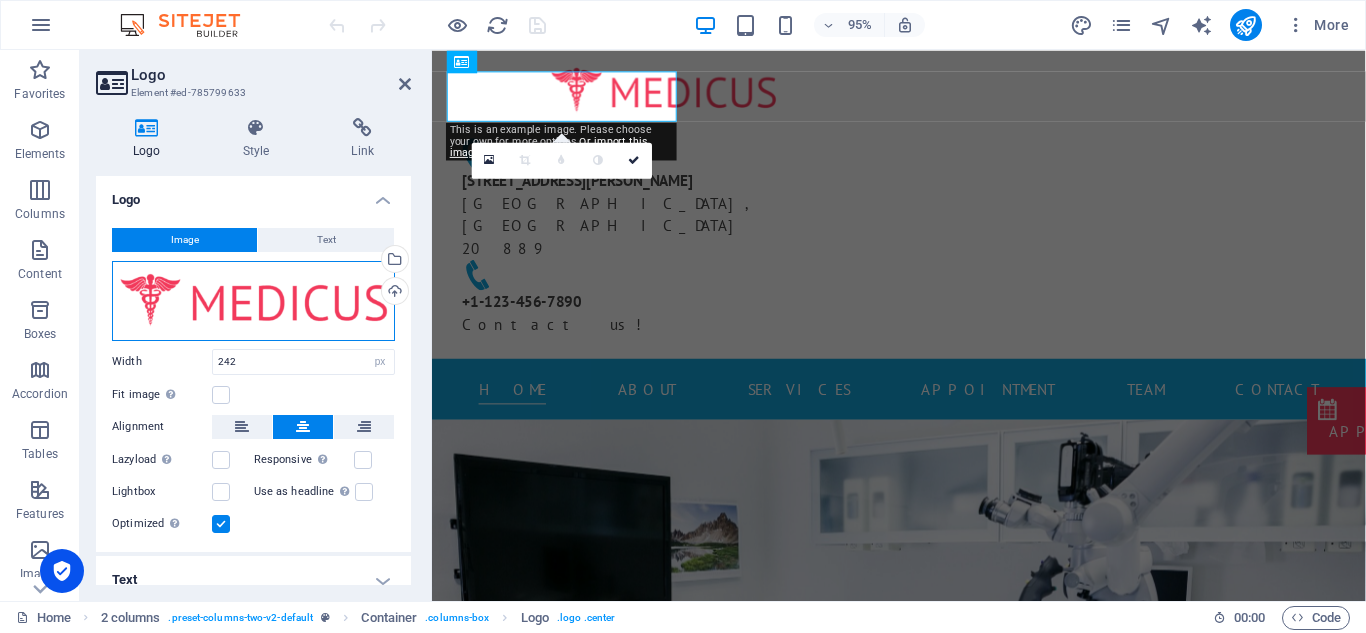 click on "Drag files here, click to choose files or select files from Files or our free stock photos & videos" at bounding box center [253, 301] 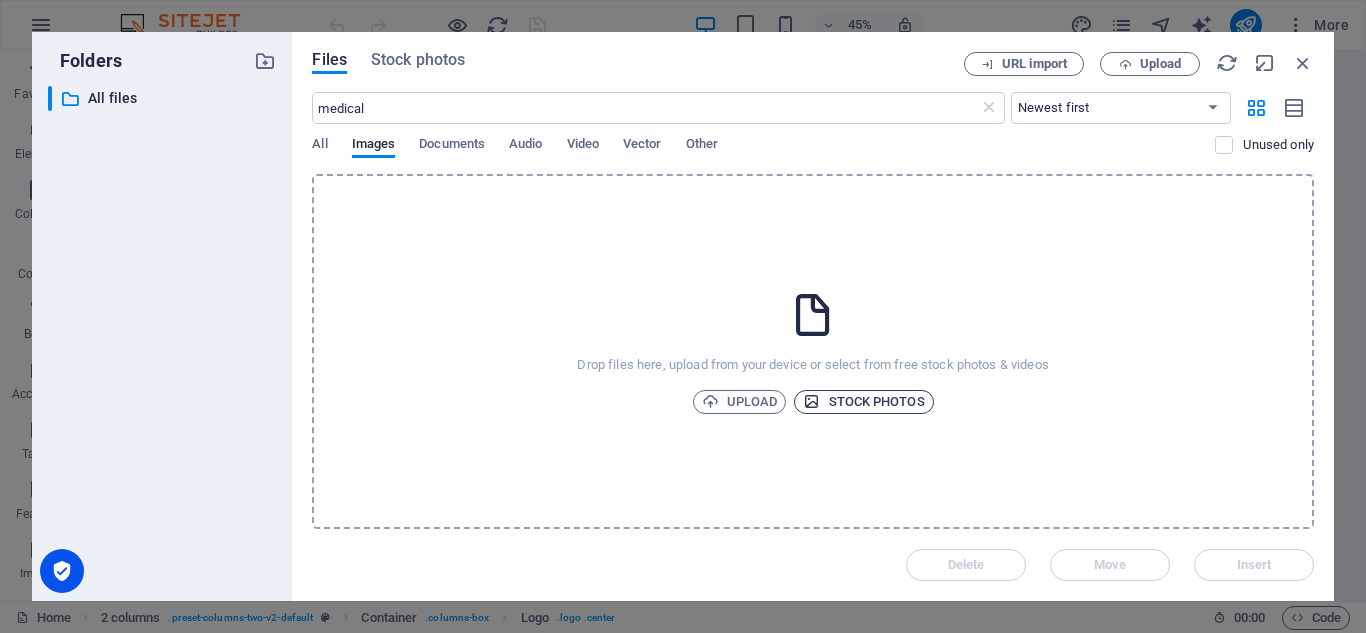 click on "Stock photos" at bounding box center [863, 402] 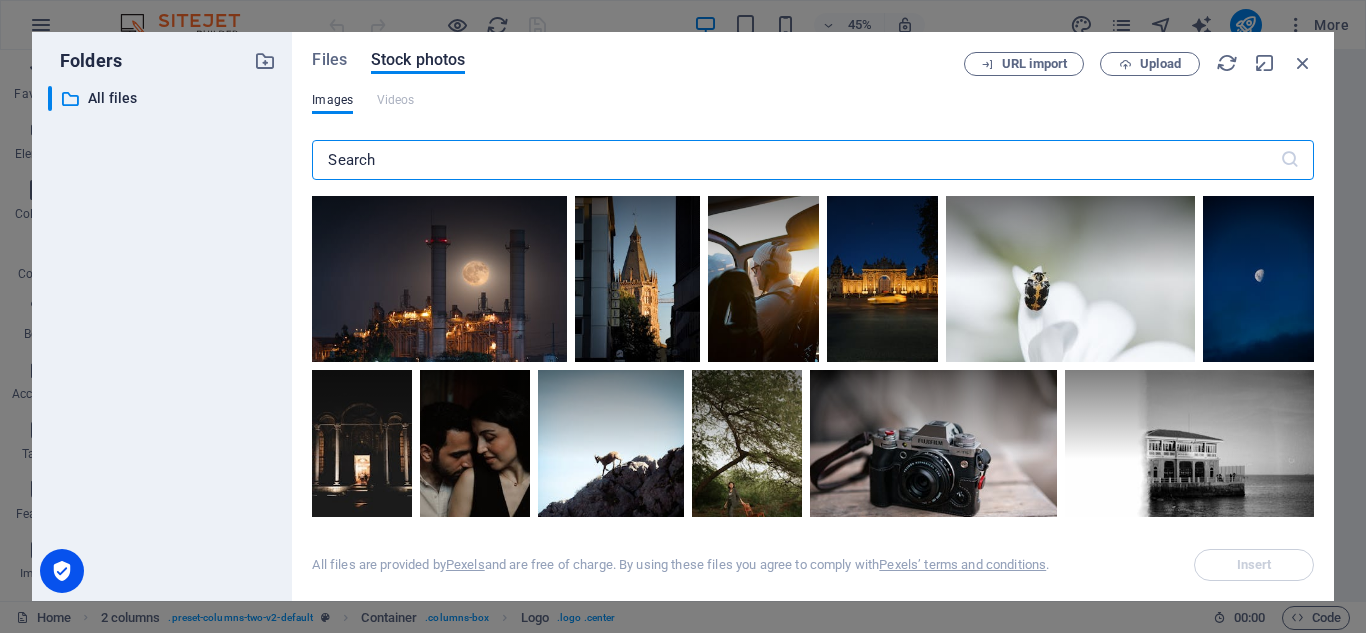 click at bounding box center (795, 160) 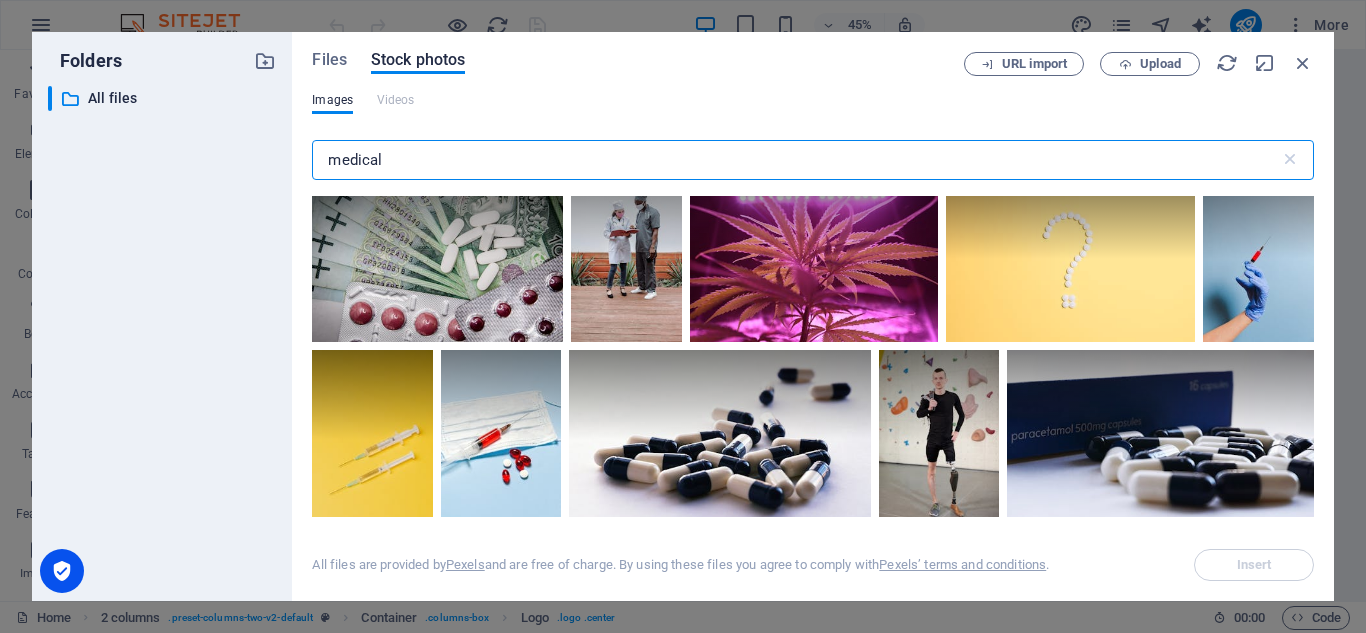 scroll, scrollTop: 4392, scrollLeft: 0, axis: vertical 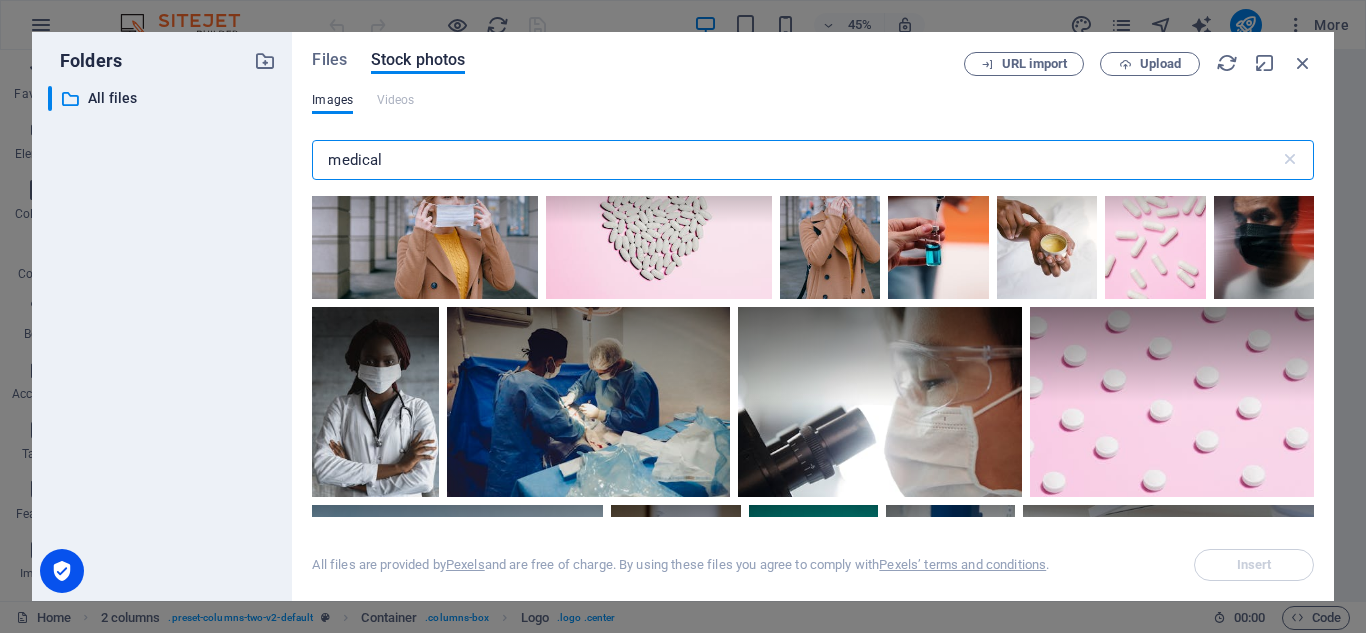 type on "medical" 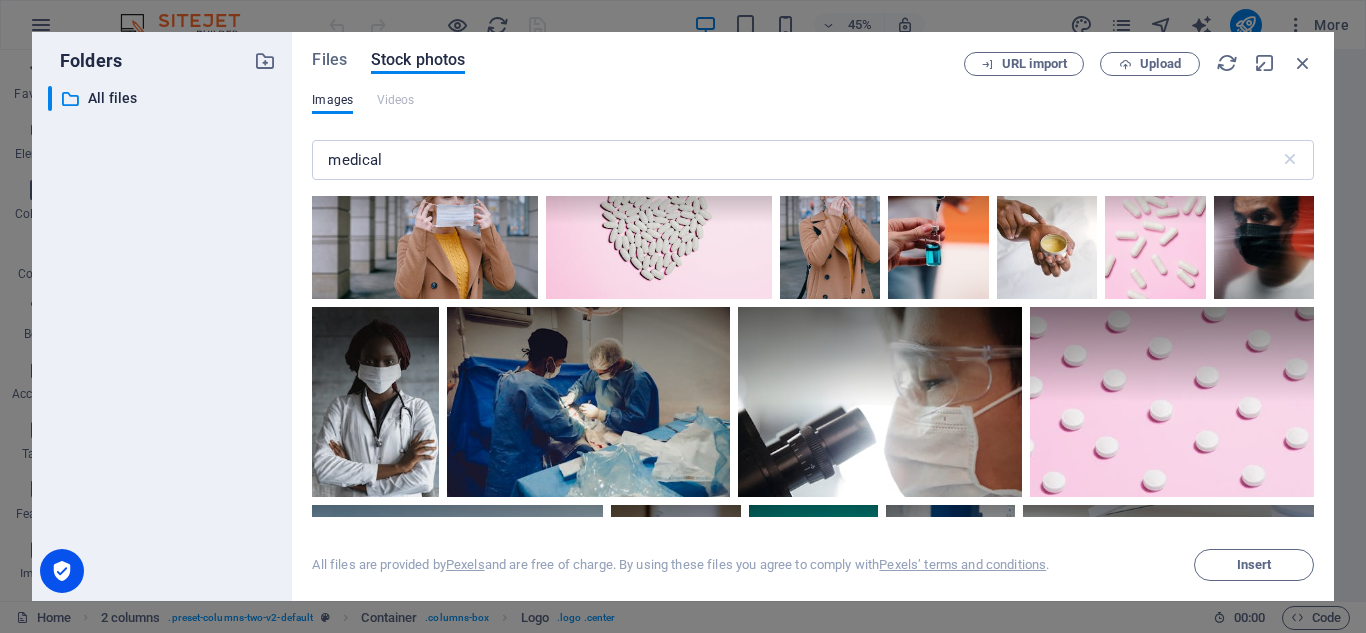 click at bounding box center (1169, -2) 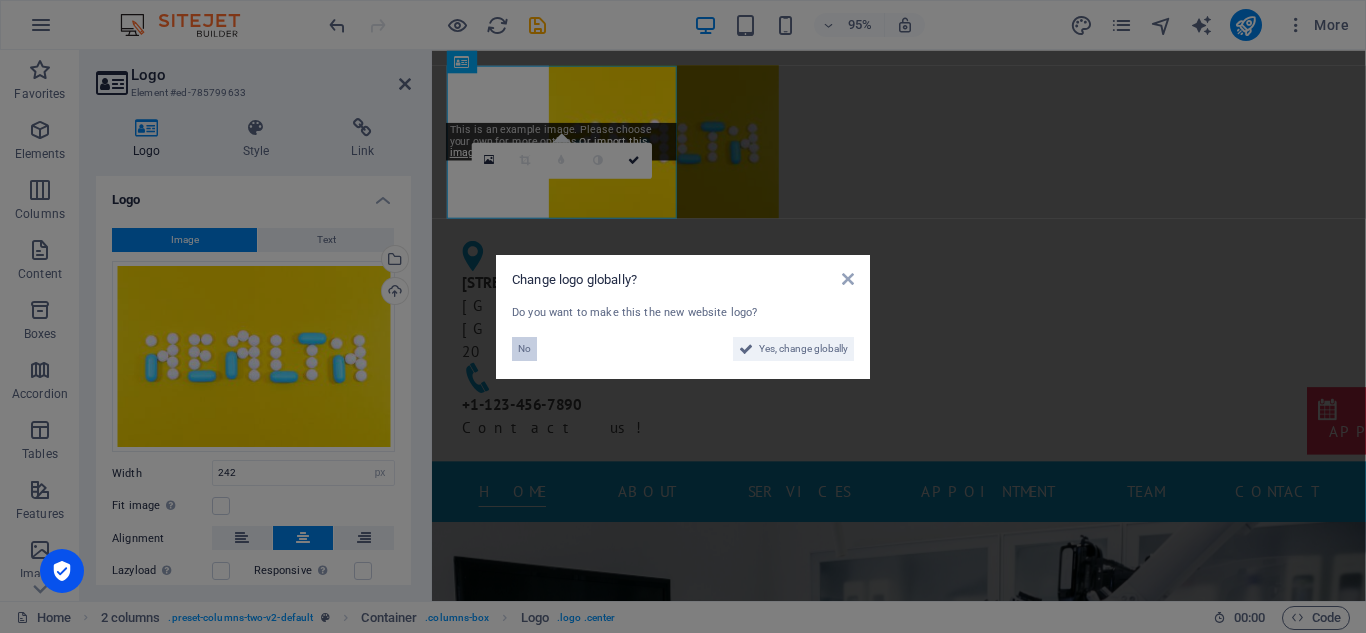 click on "No" at bounding box center [524, 349] 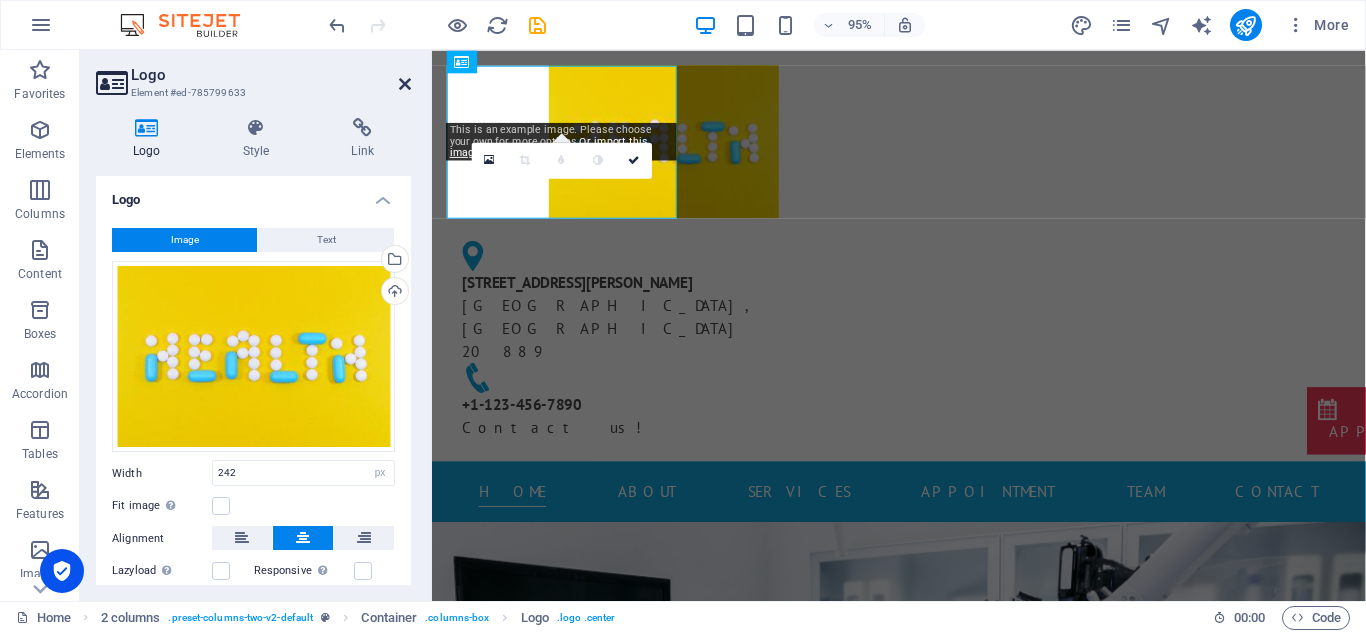 click at bounding box center [405, 84] 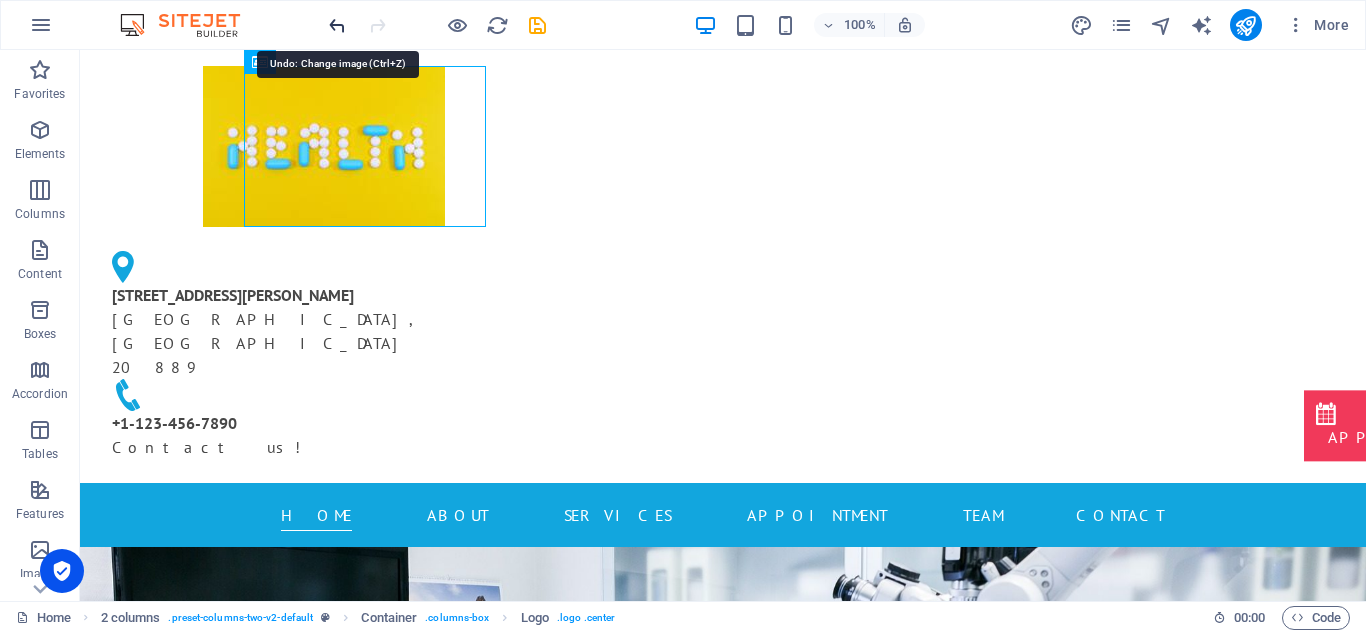 click at bounding box center [337, 25] 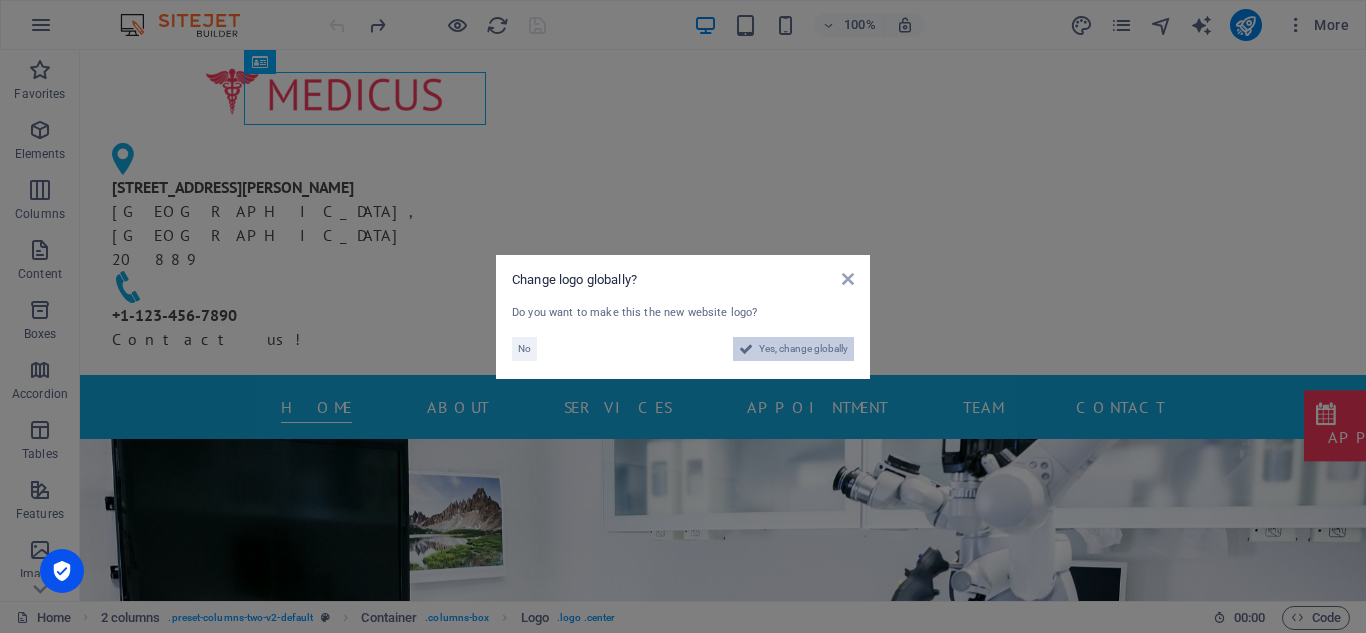 click on "Yes, change globally" at bounding box center (803, 349) 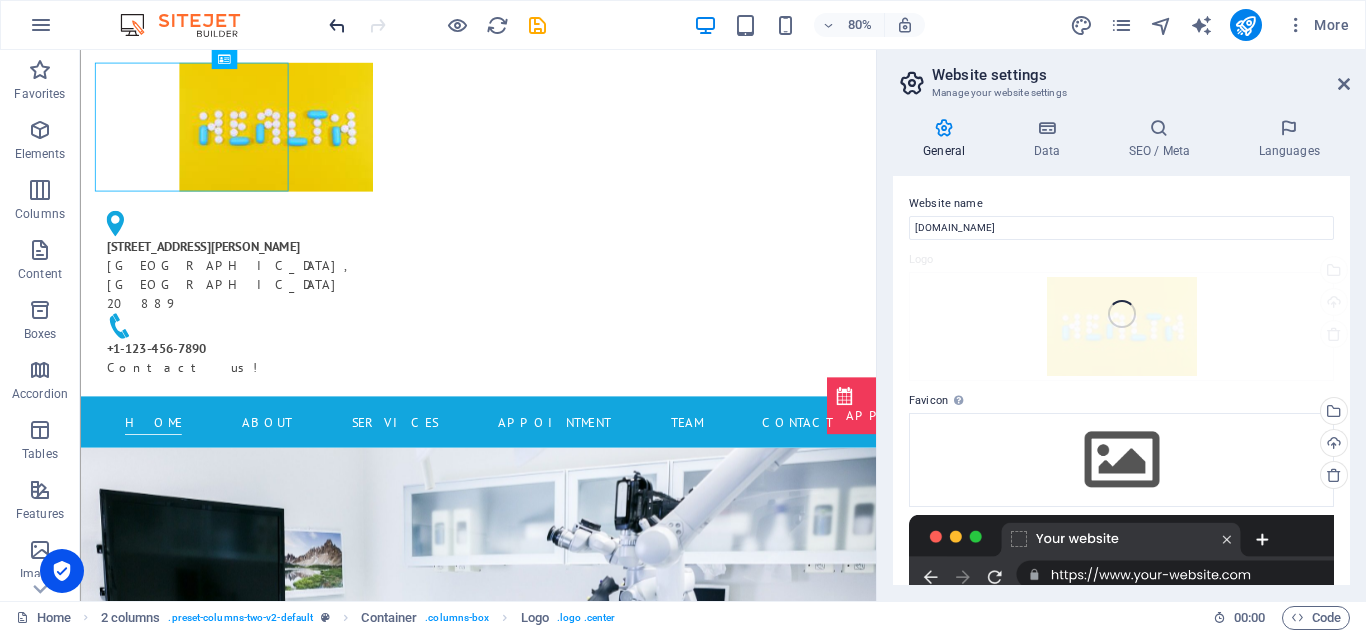 click at bounding box center [337, 25] 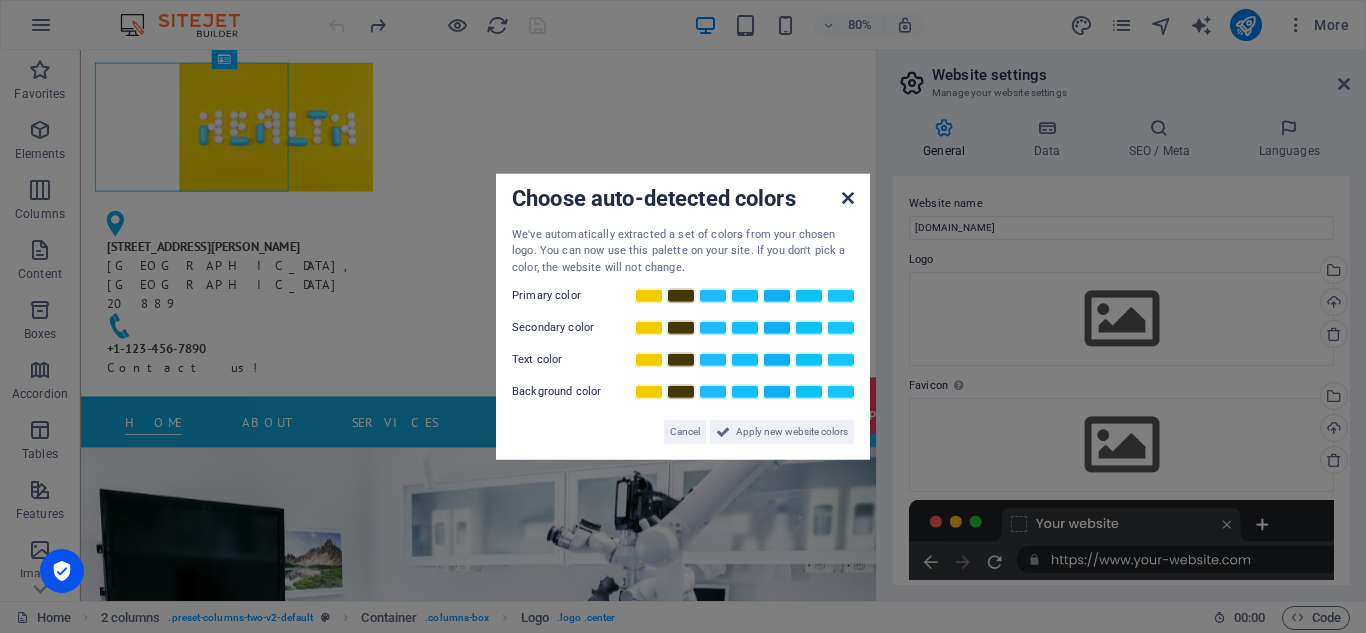 click at bounding box center (848, 197) 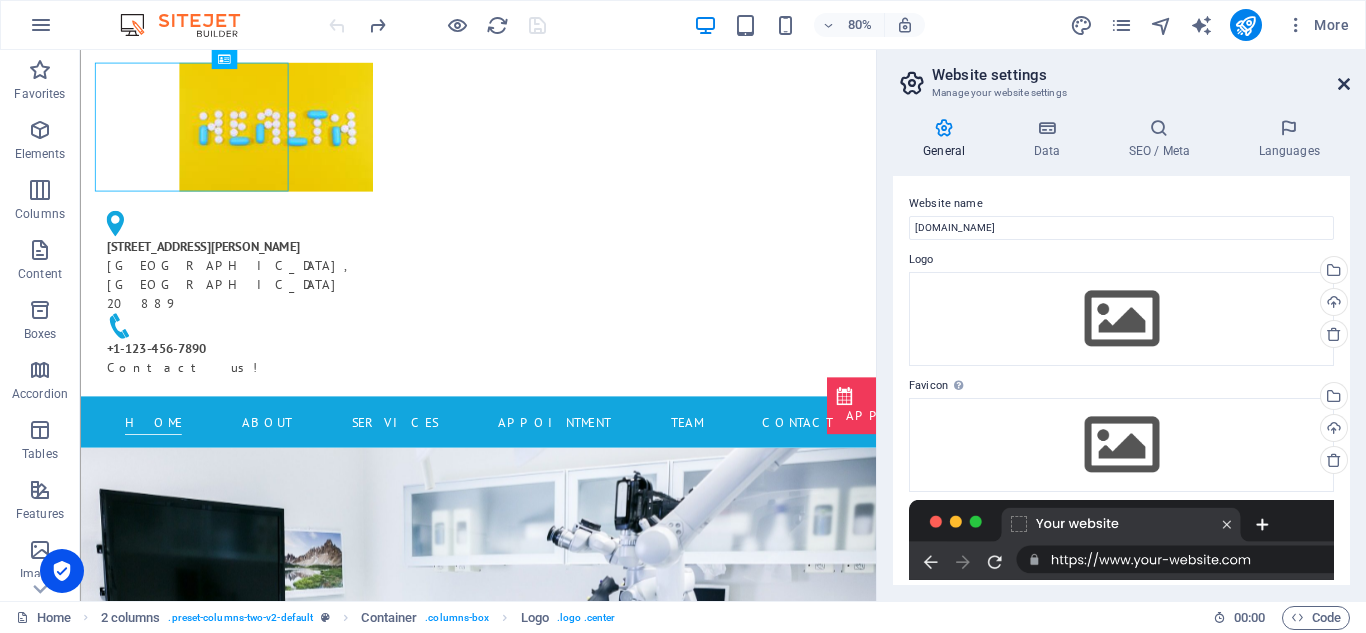 click at bounding box center [1344, 84] 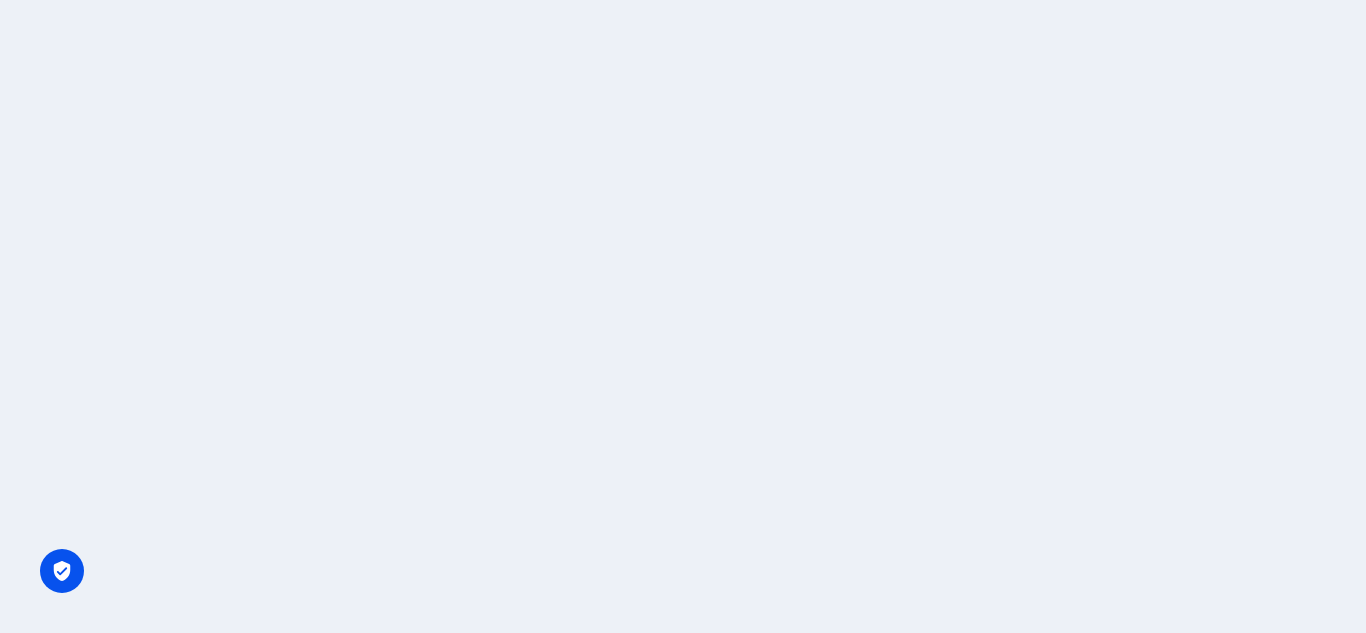 scroll, scrollTop: 0, scrollLeft: 0, axis: both 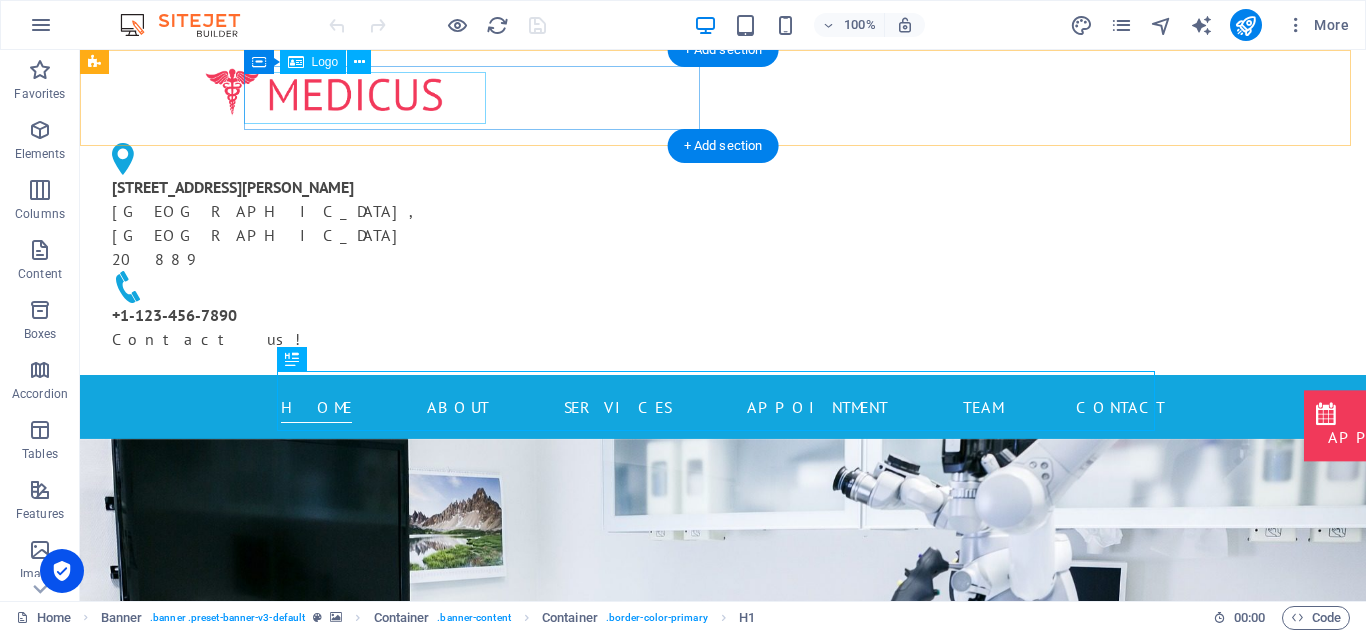 click at bounding box center [324, 92] 